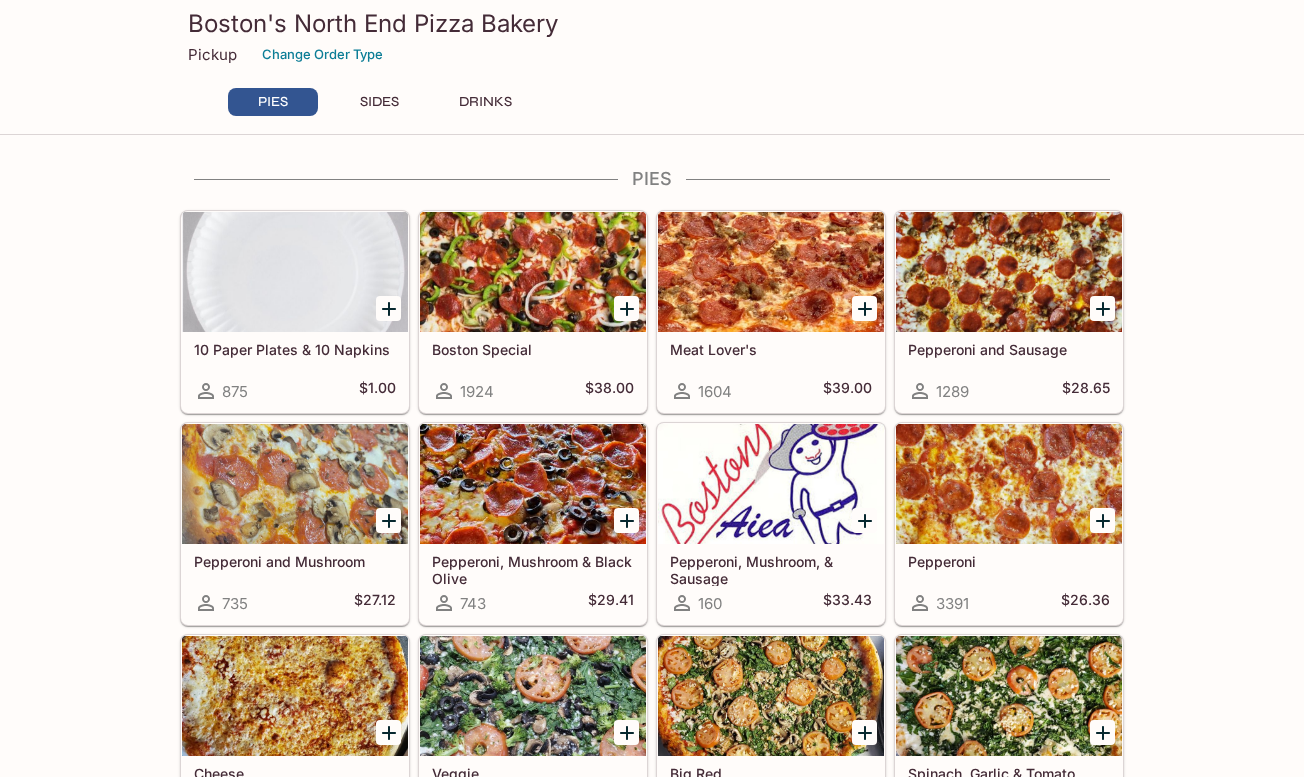 scroll, scrollTop: 0, scrollLeft: 0, axis: both 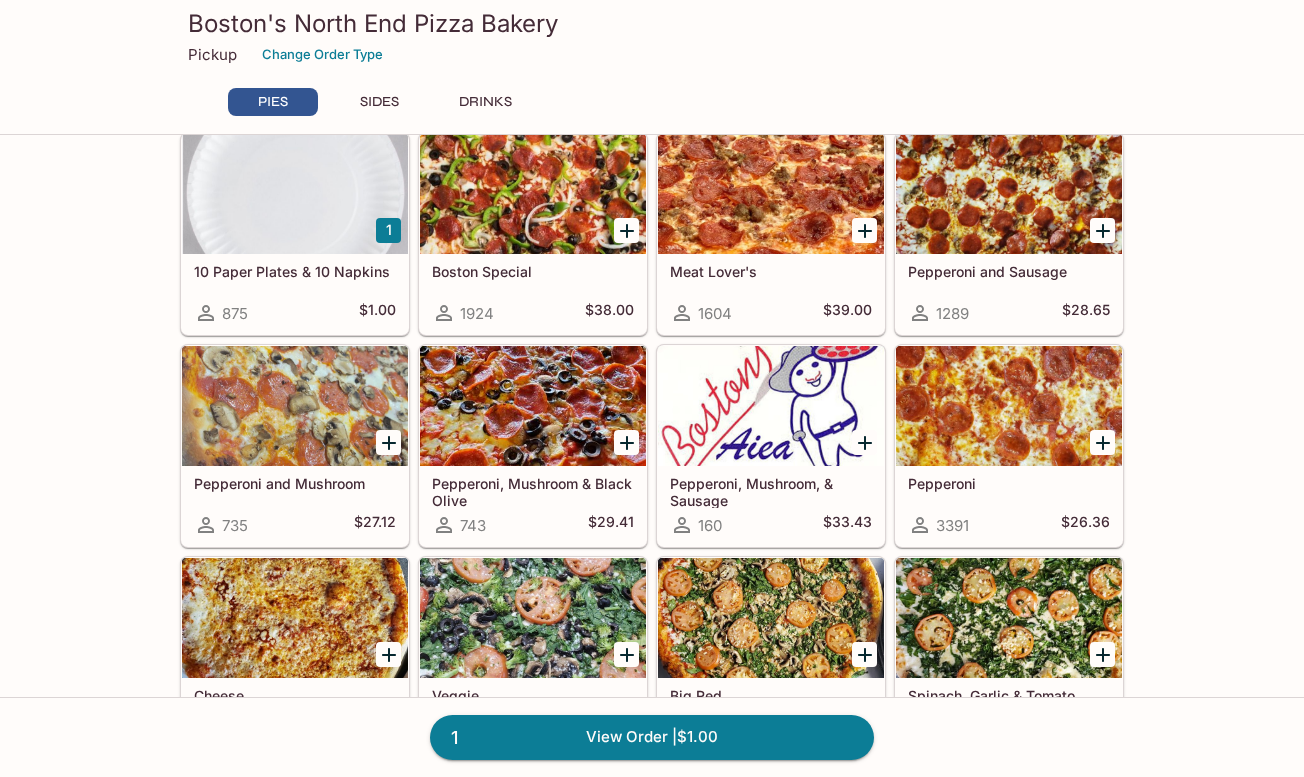 click 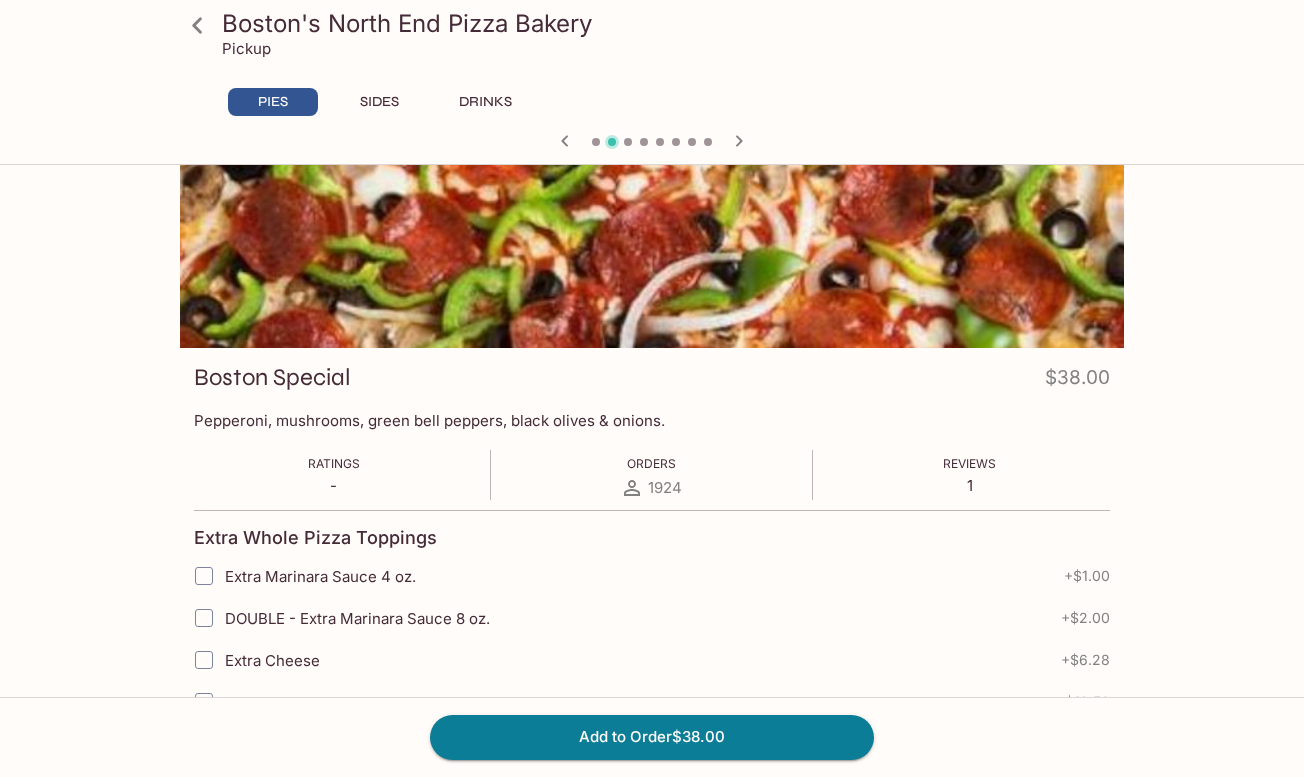 scroll, scrollTop: 154, scrollLeft: 1, axis: both 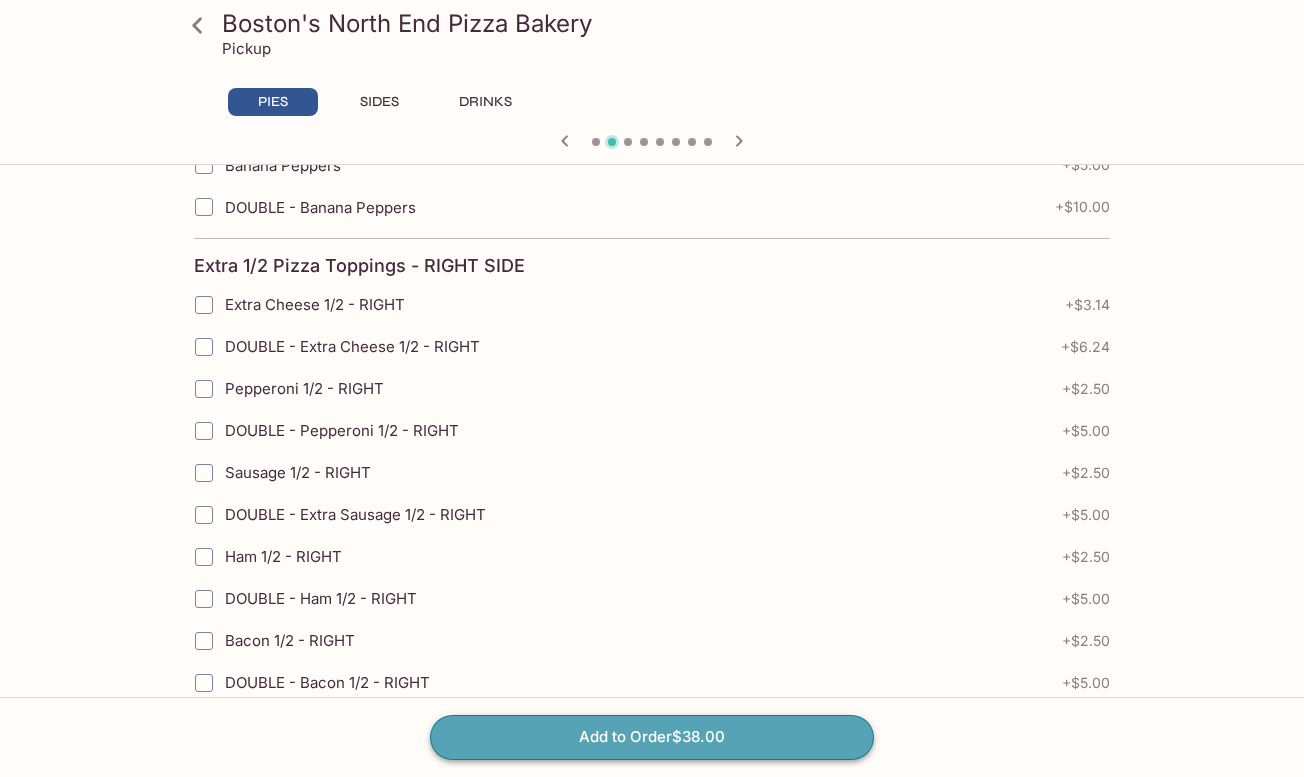 click on "Add to Order $38.00" at bounding box center (652, 737) 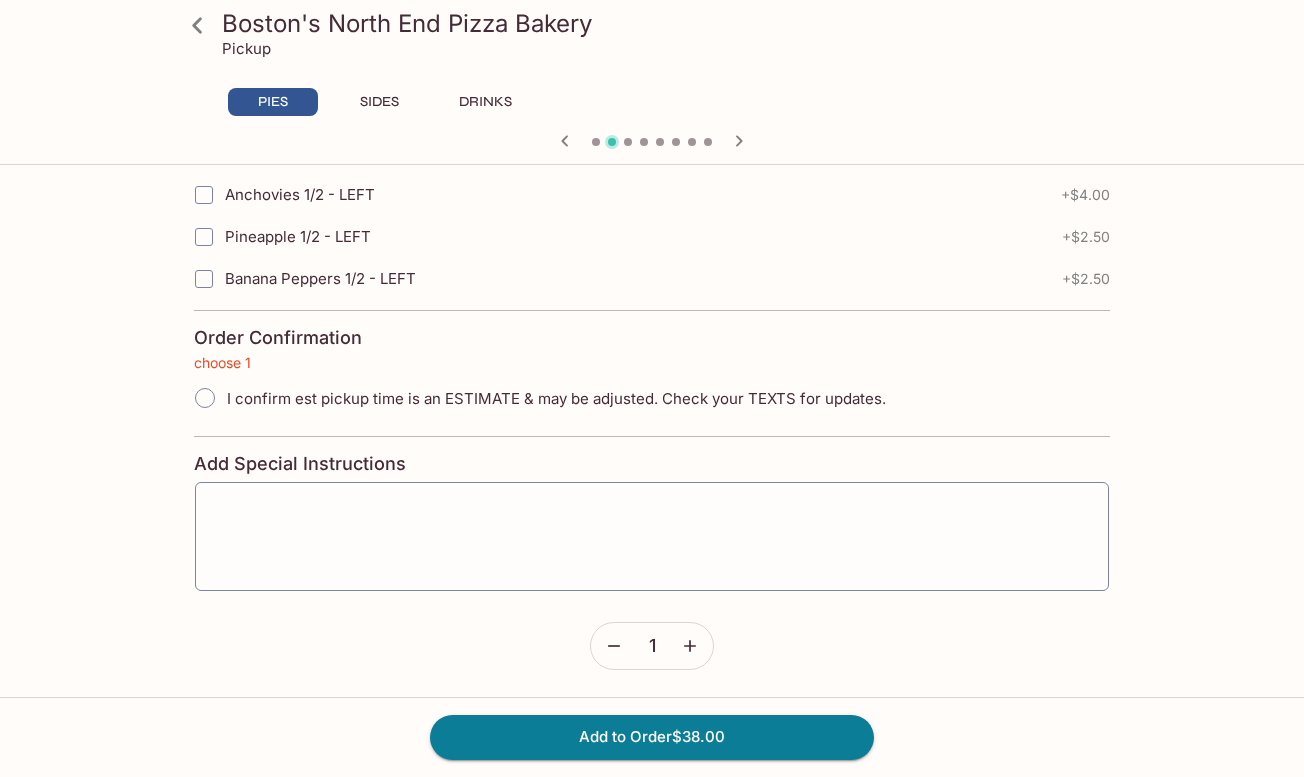 scroll, scrollTop: 4532, scrollLeft: 0, axis: vertical 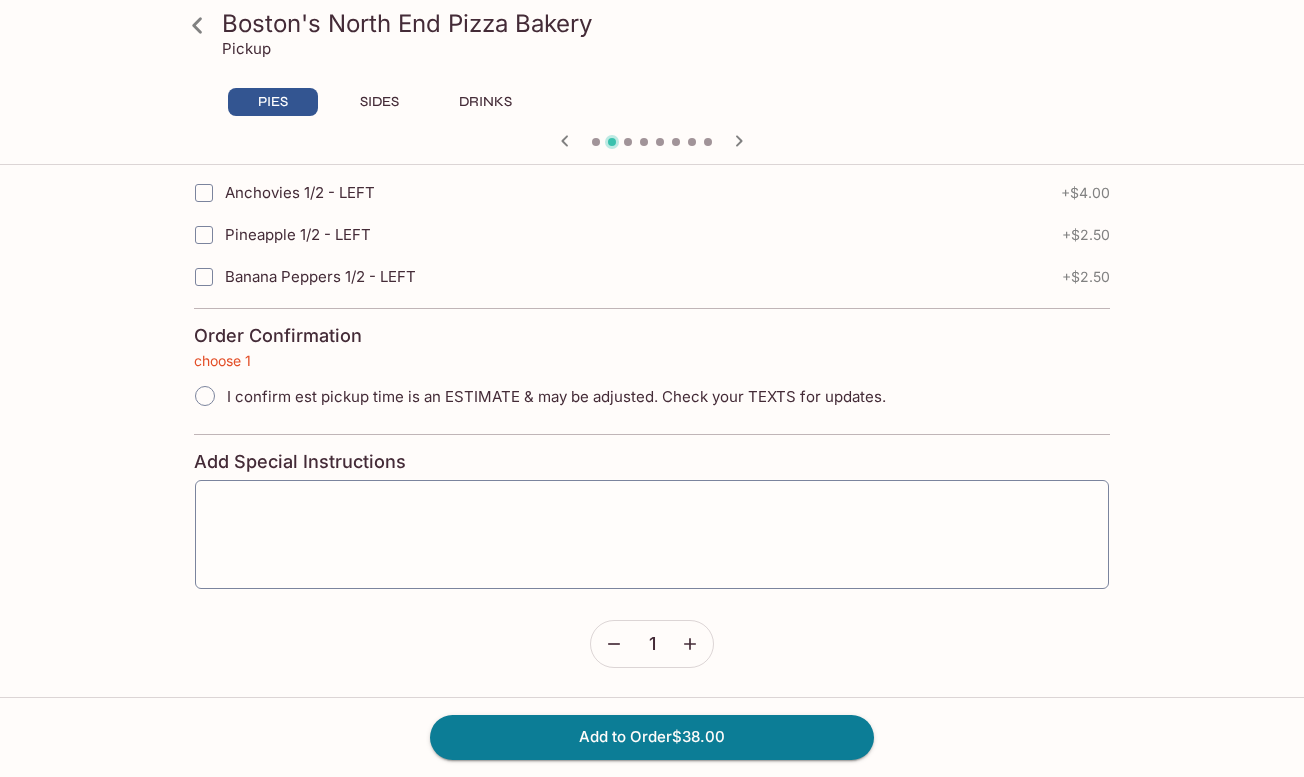 click on "I confirm est pickup time is an ESTIMATE & may be adjusted. Check your TEXTS for updates." at bounding box center (534, 396) 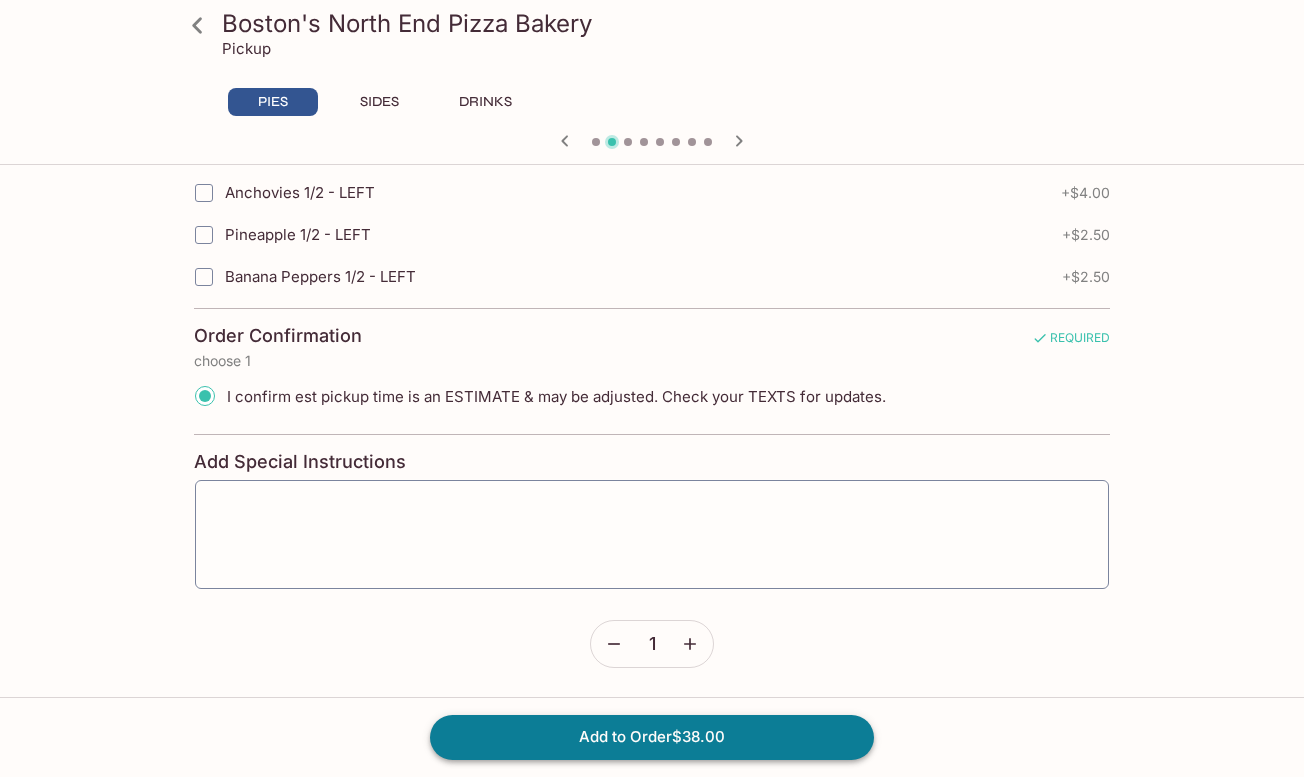 click on "Add to Order $38.00" at bounding box center [652, 737] 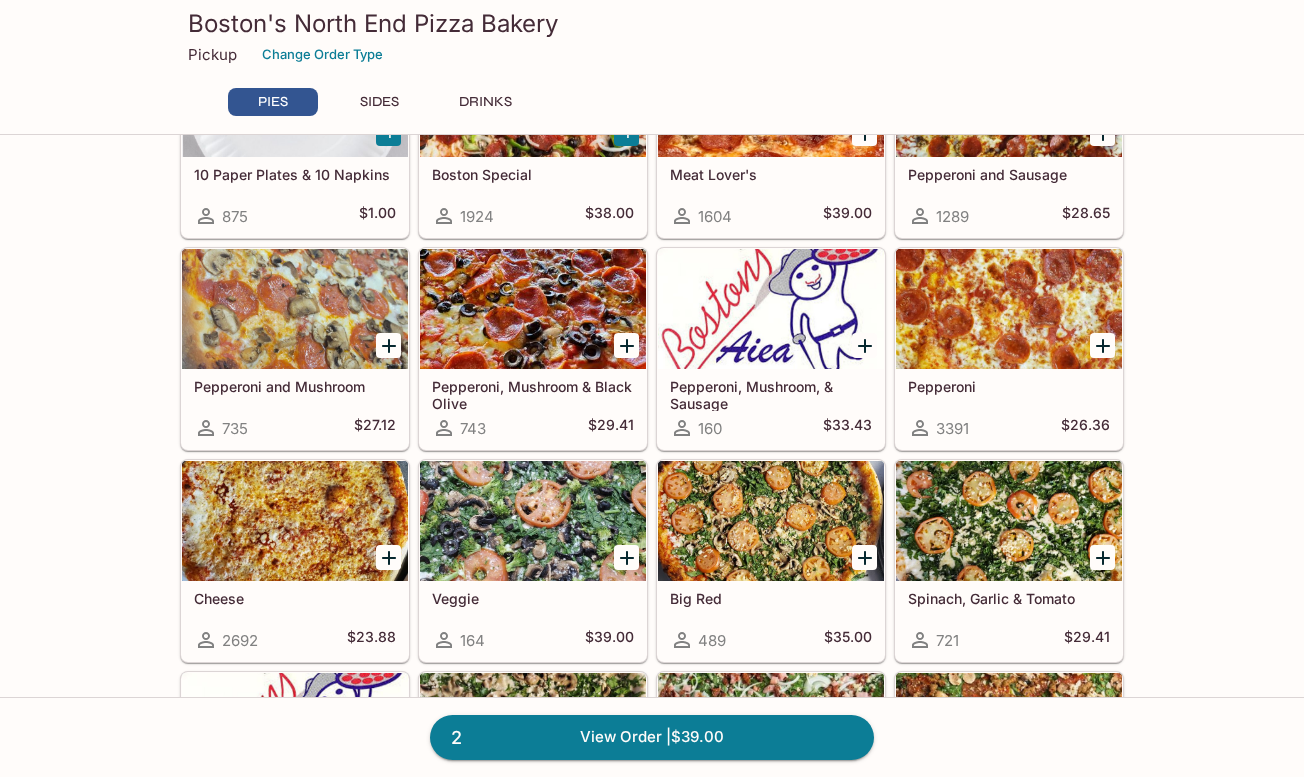 scroll, scrollTop: 366, scrollLeft: 0, axis: vertical 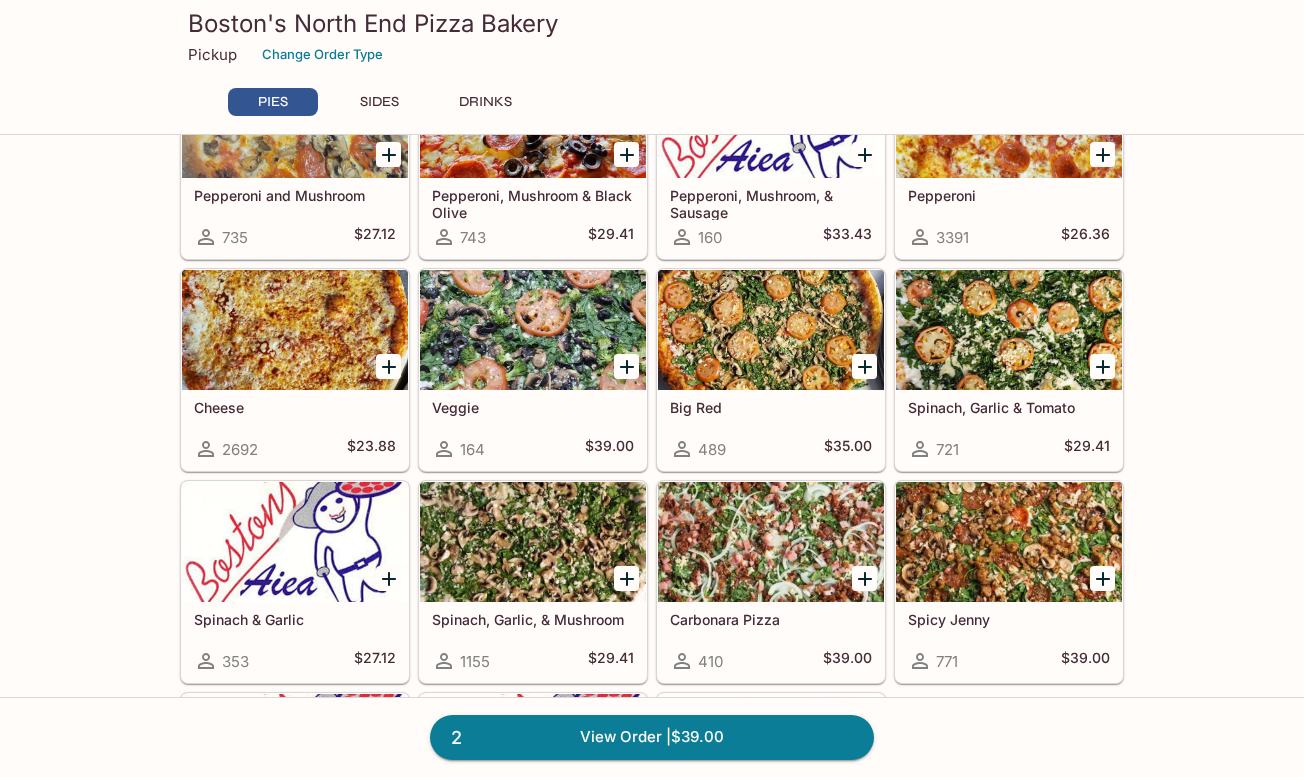 click 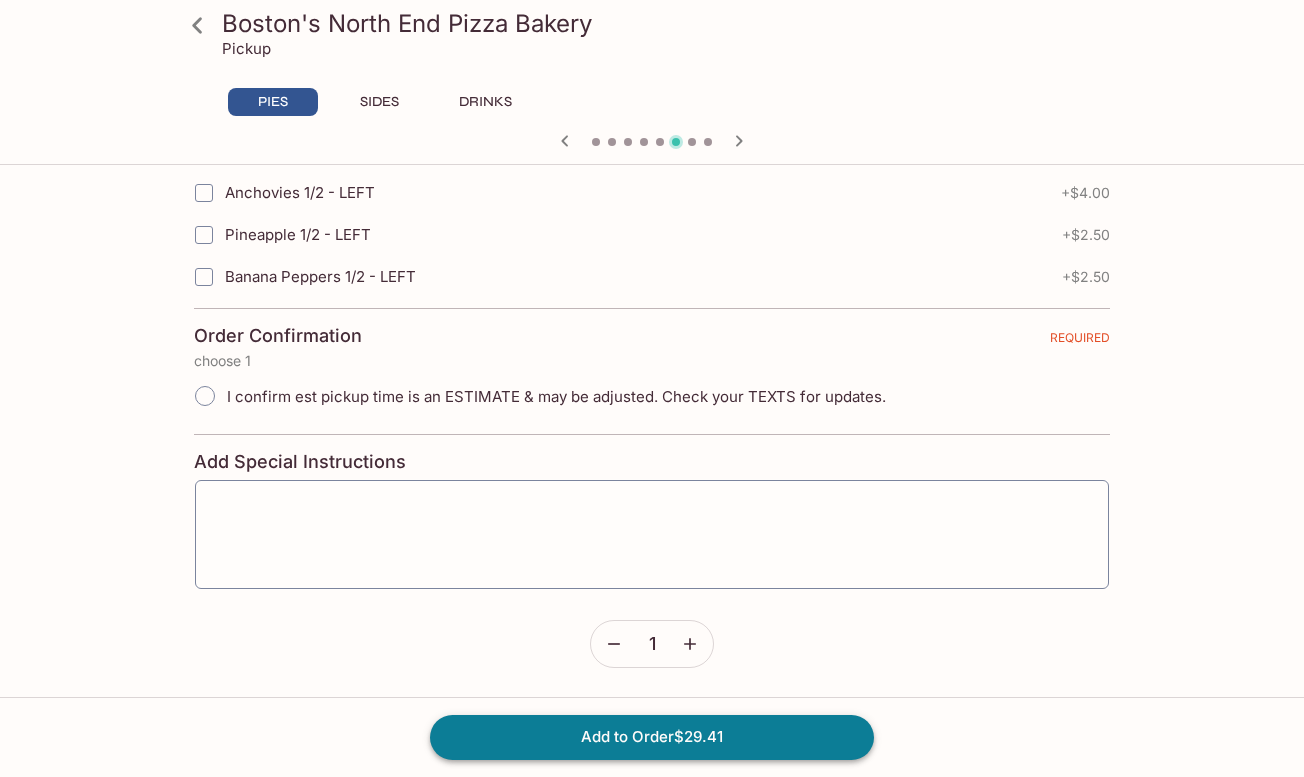 scroll, scrollTop: 4532, scrollLeft: 0, axis: vertical 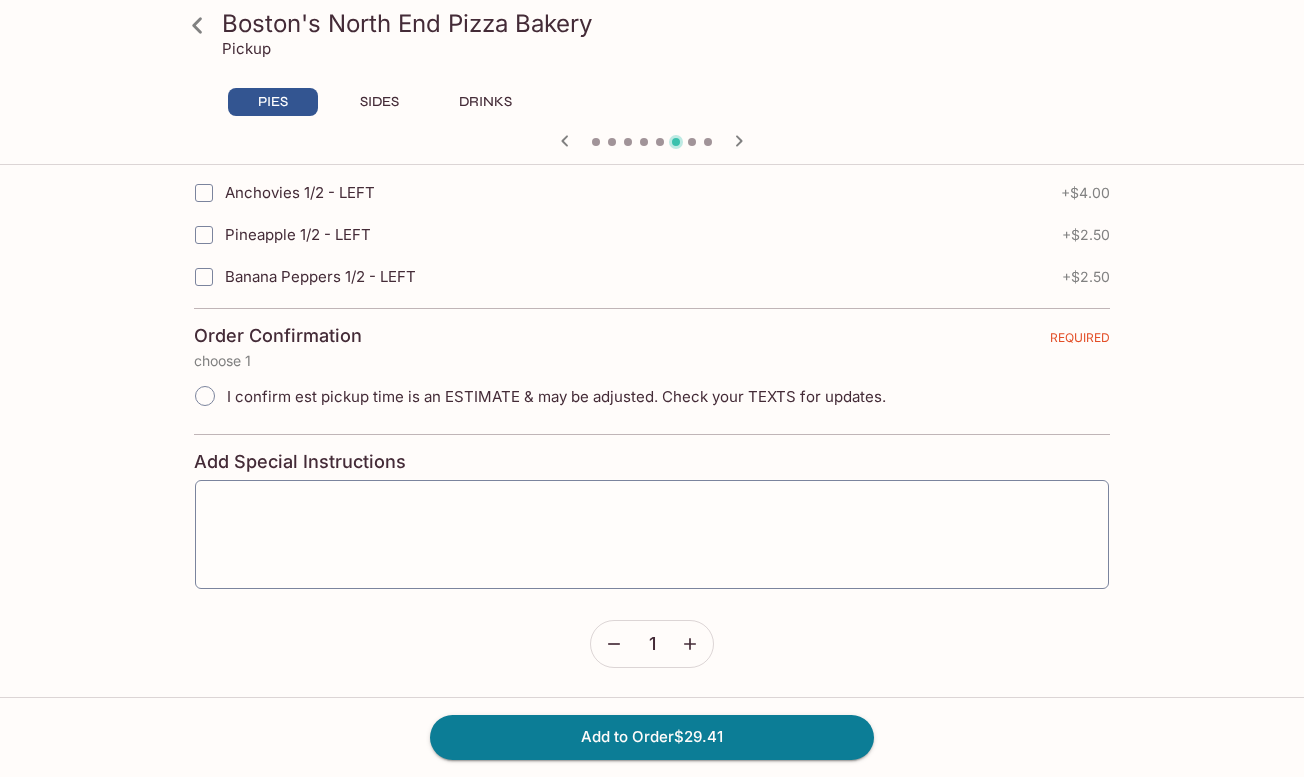click on "I confirm est pickup time is an ESTIMATE & may be adjusted. Check your TEXTS for updates." at bounding box center [556, 396] 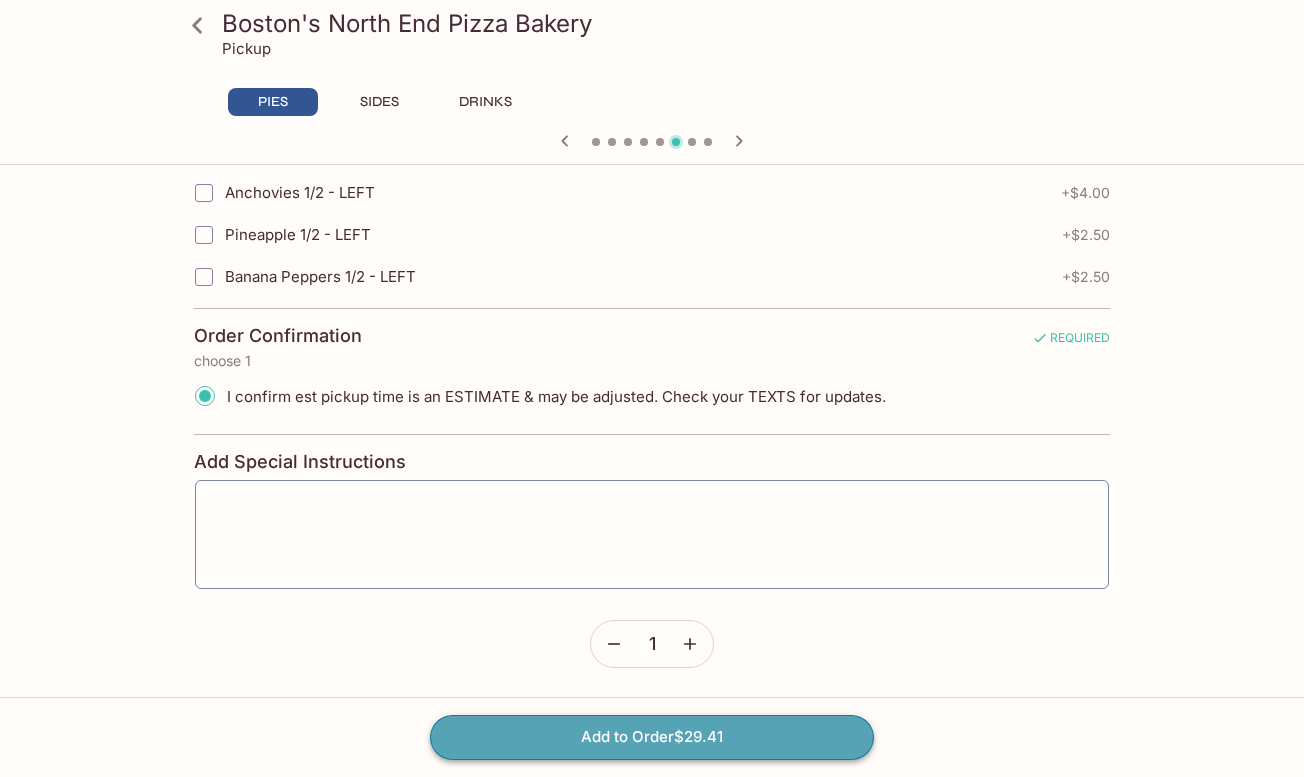 click on "Add to Order $29.41" at bounding box center (652, 737) 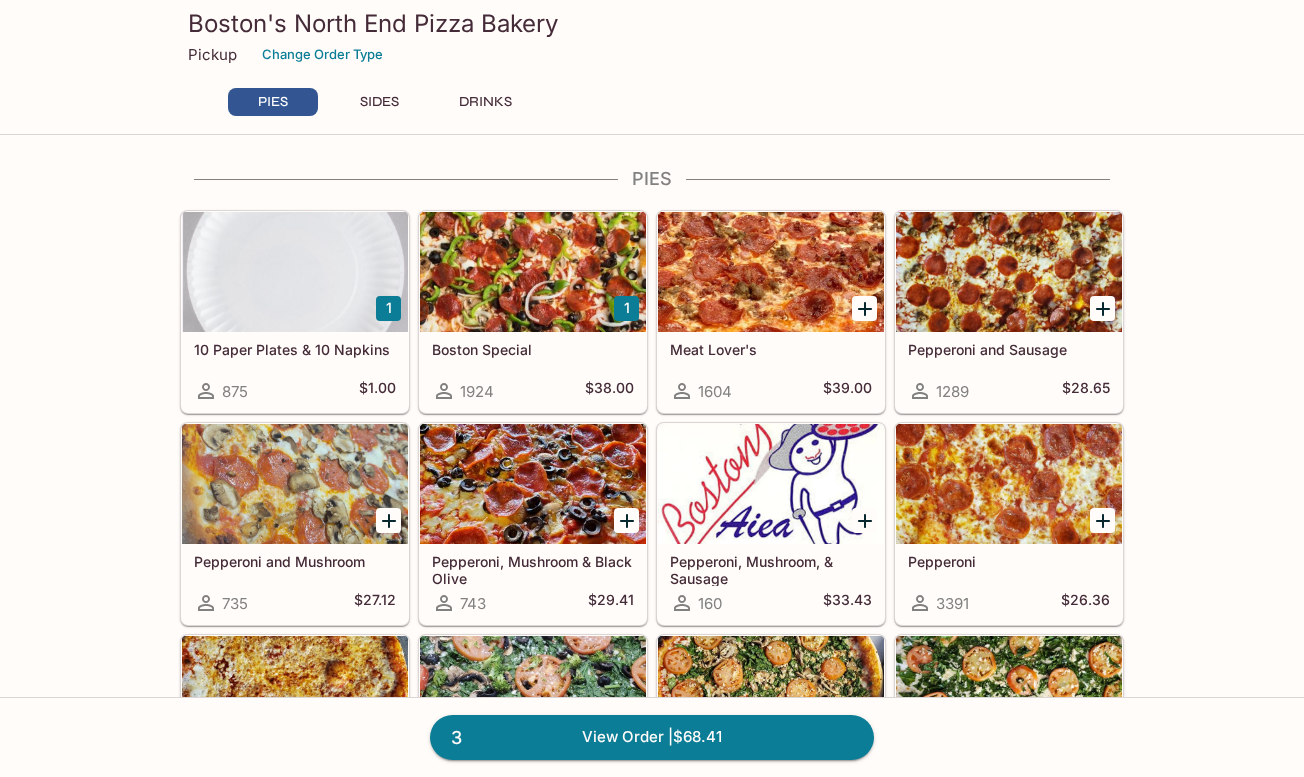 scroll, scrollTop: 0, scrollLeft: 0, axis: both 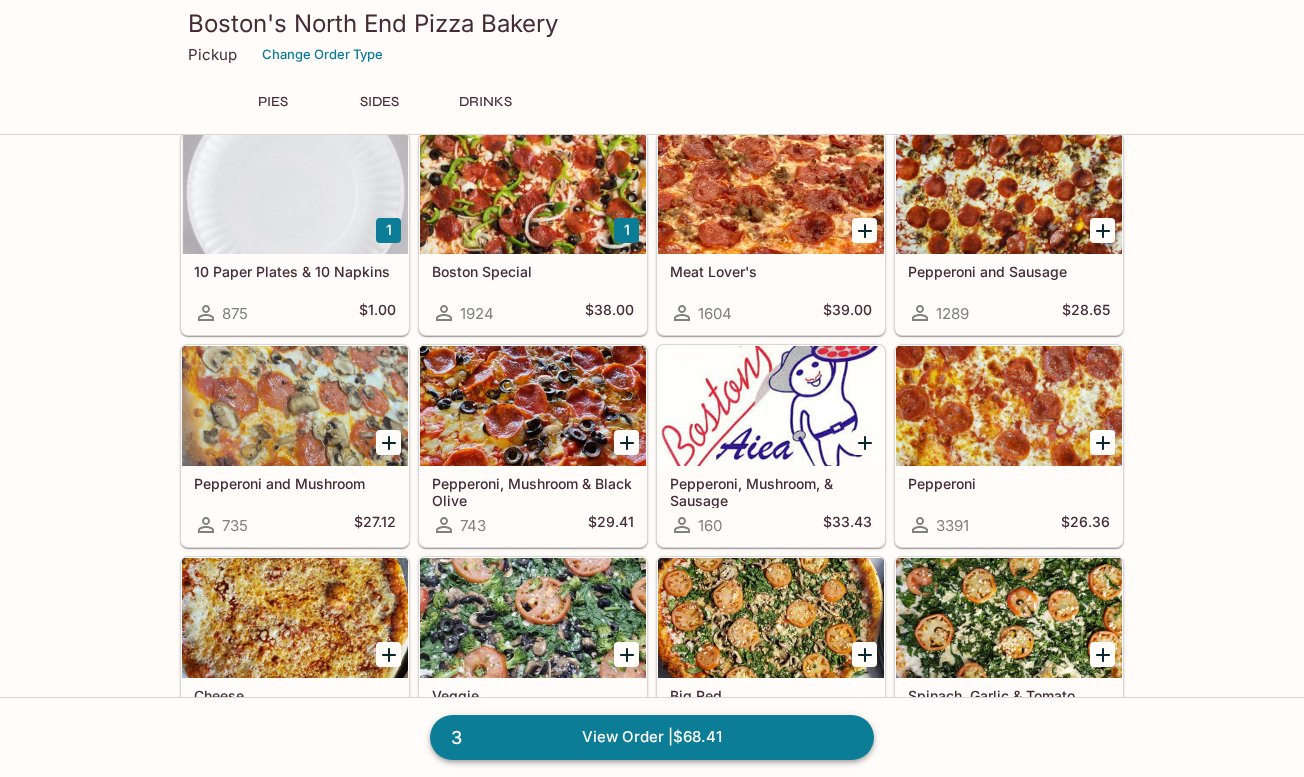 click on "View Order | $68.41" at bounding box center [652, 737] 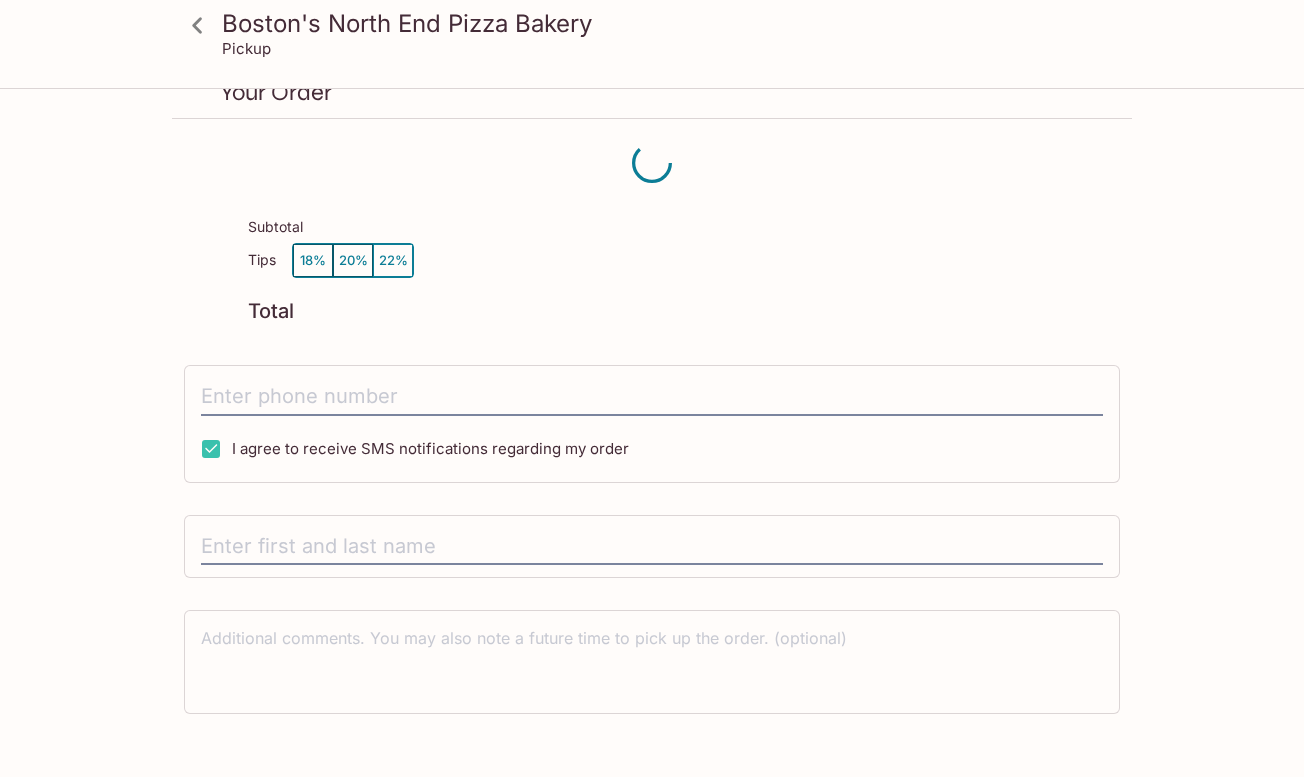 scroll, scrollTop: 0, scrollLeft: 0, axis: both 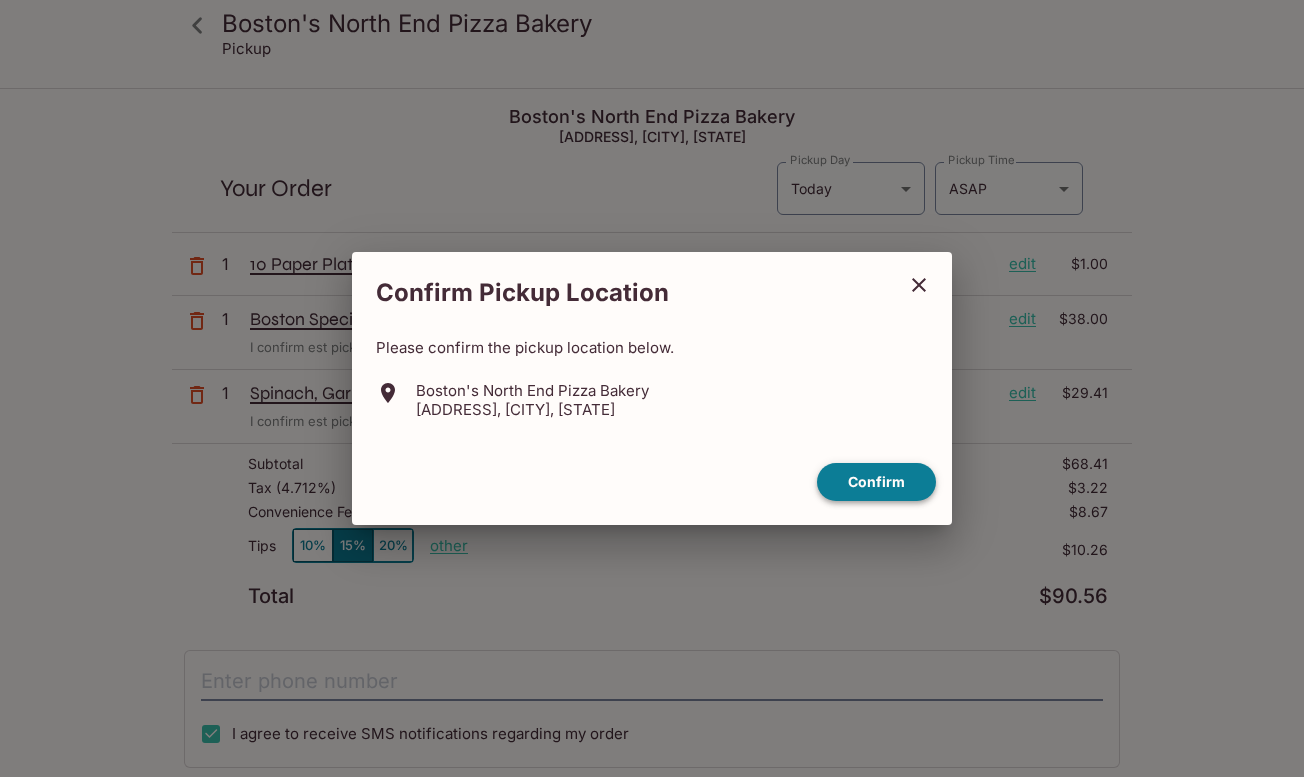 click on "Confirm" at bounding box center (876, 482) 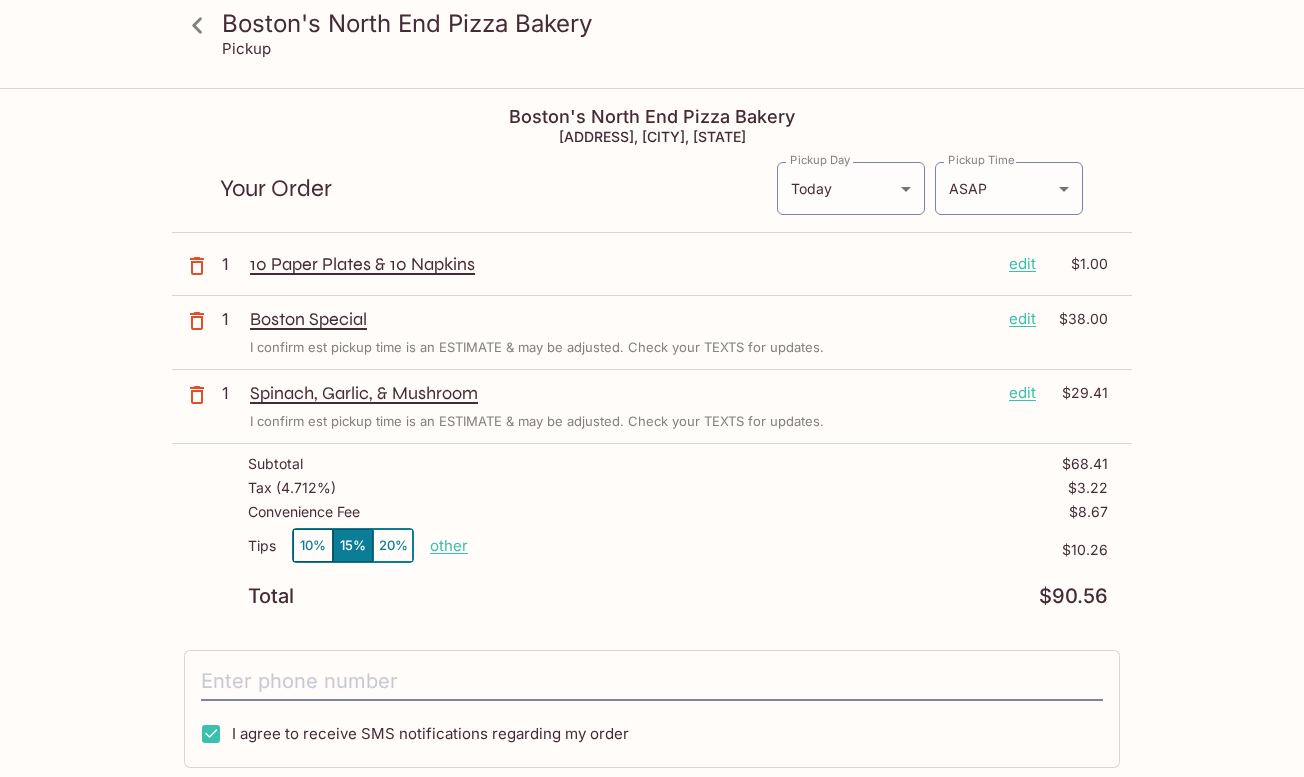 click on "edit" at bounding box center [1022, 319] 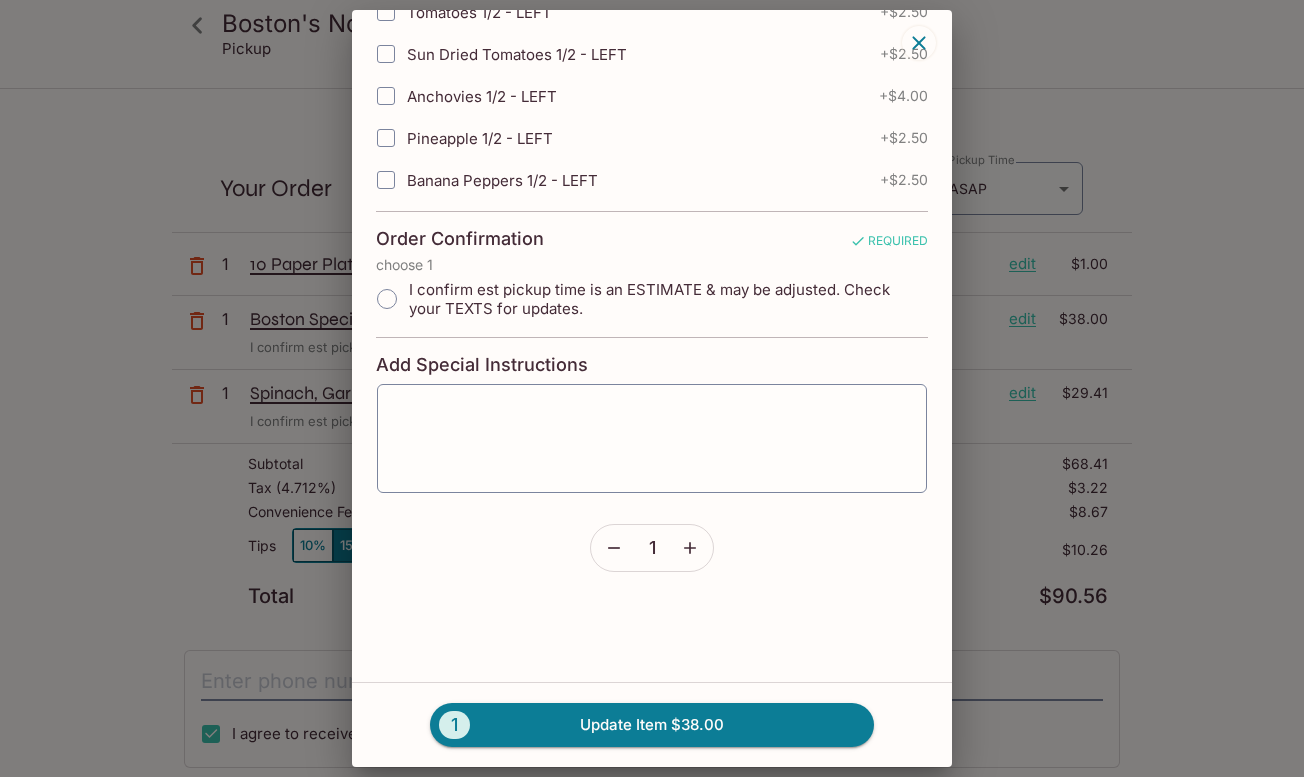 scroll, scrollTop: 4172, scrollLeft: 0, axis: vertical 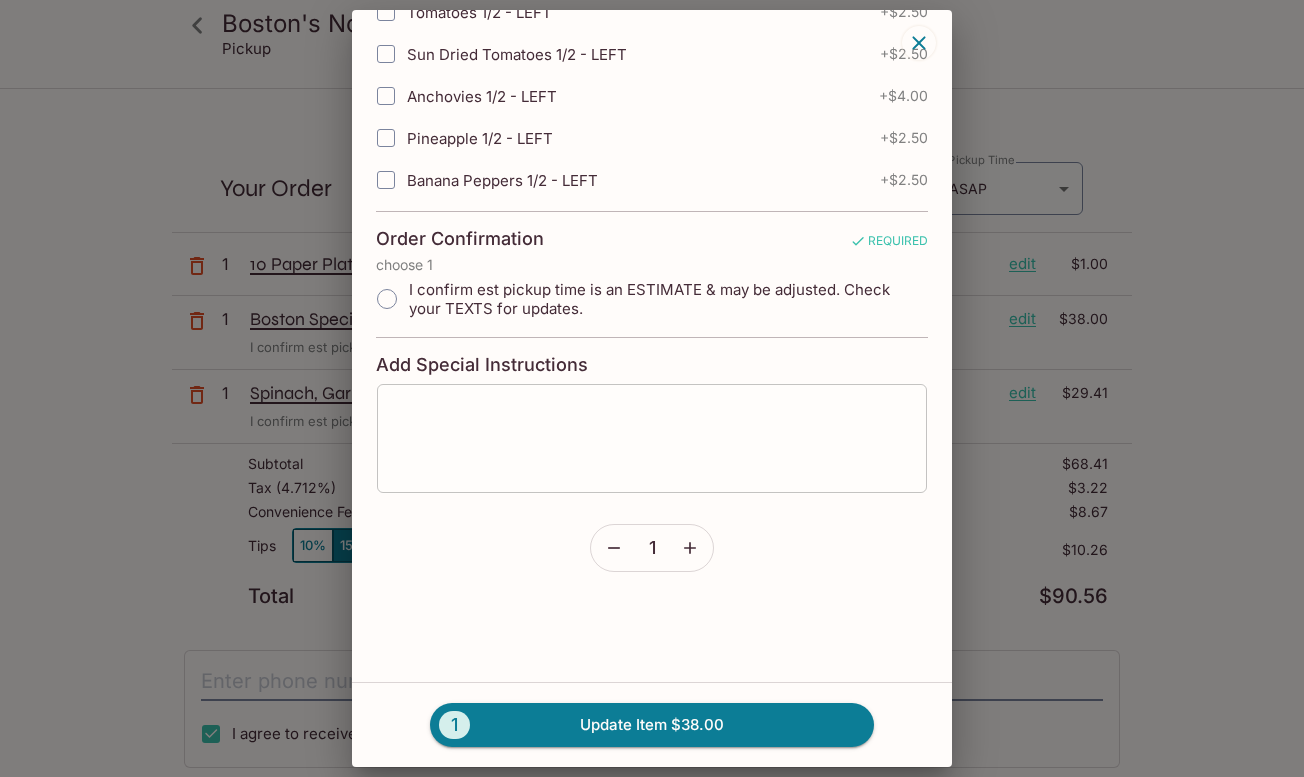 click at bounding box center (652, 438) 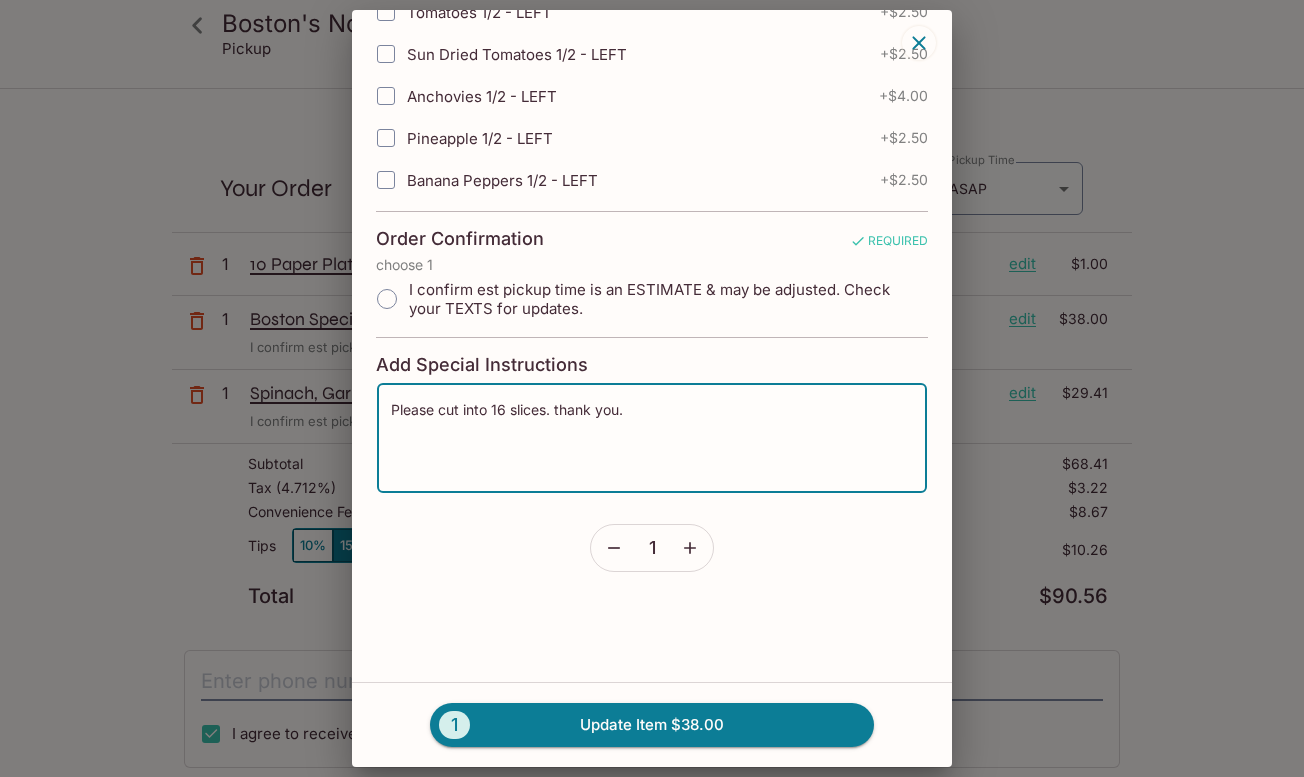 click on "Please cut into 16 slices. thank you." at bounding box center (652, 438) 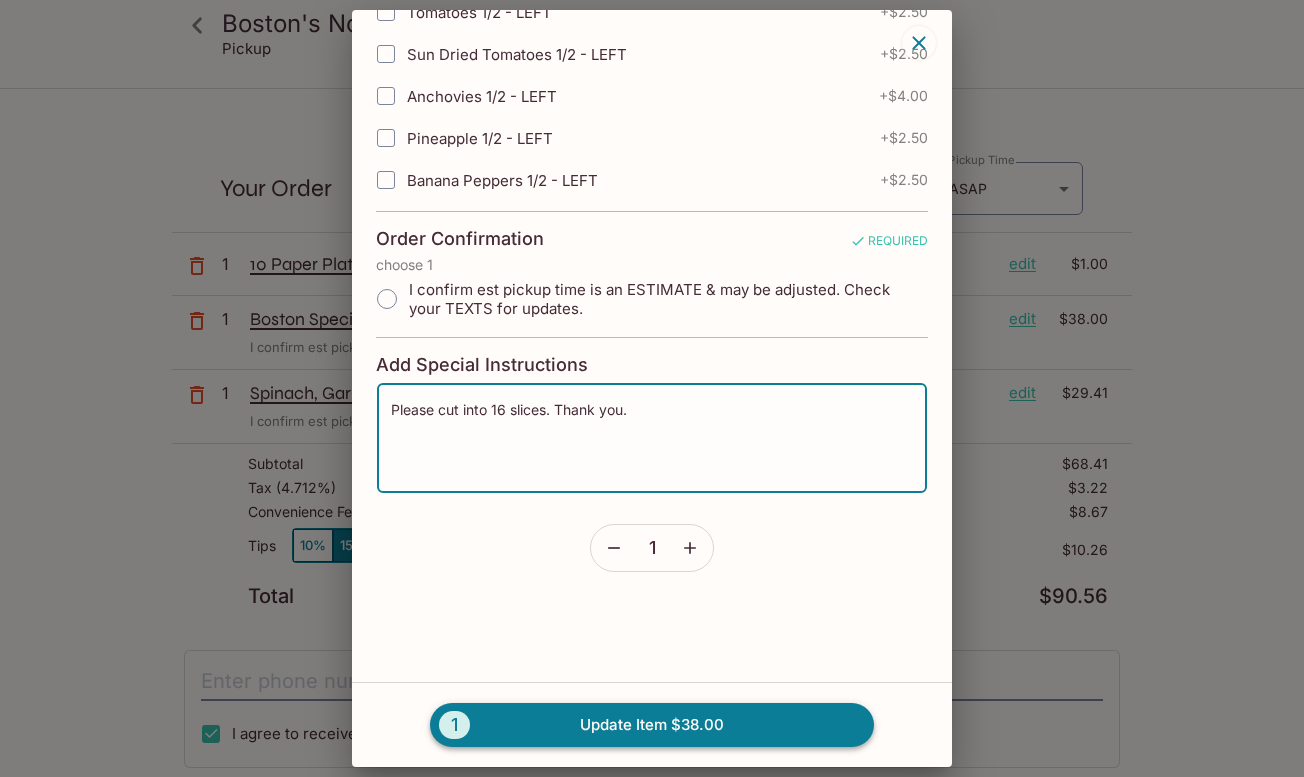 type on "Please cut into 16 slices. Thank you." 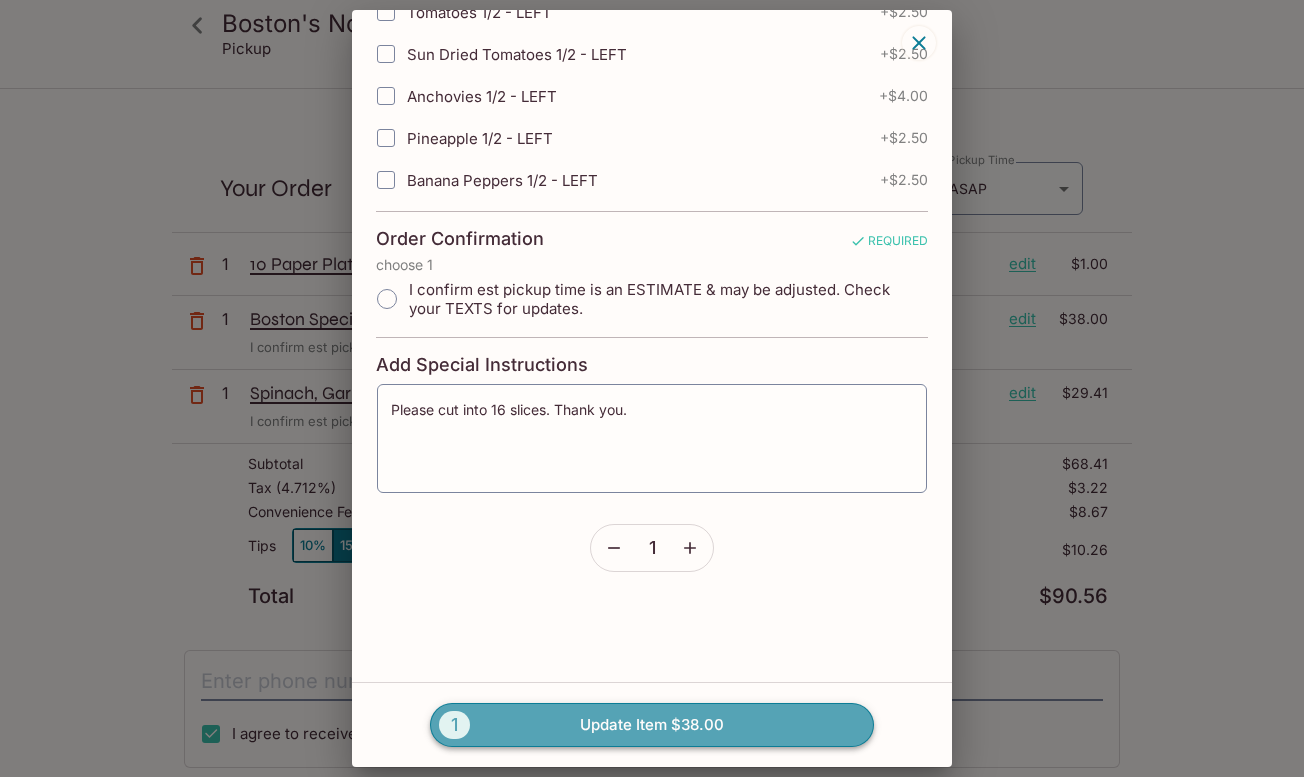click on "Update Item $38.00" at bounding box center [652, 725] 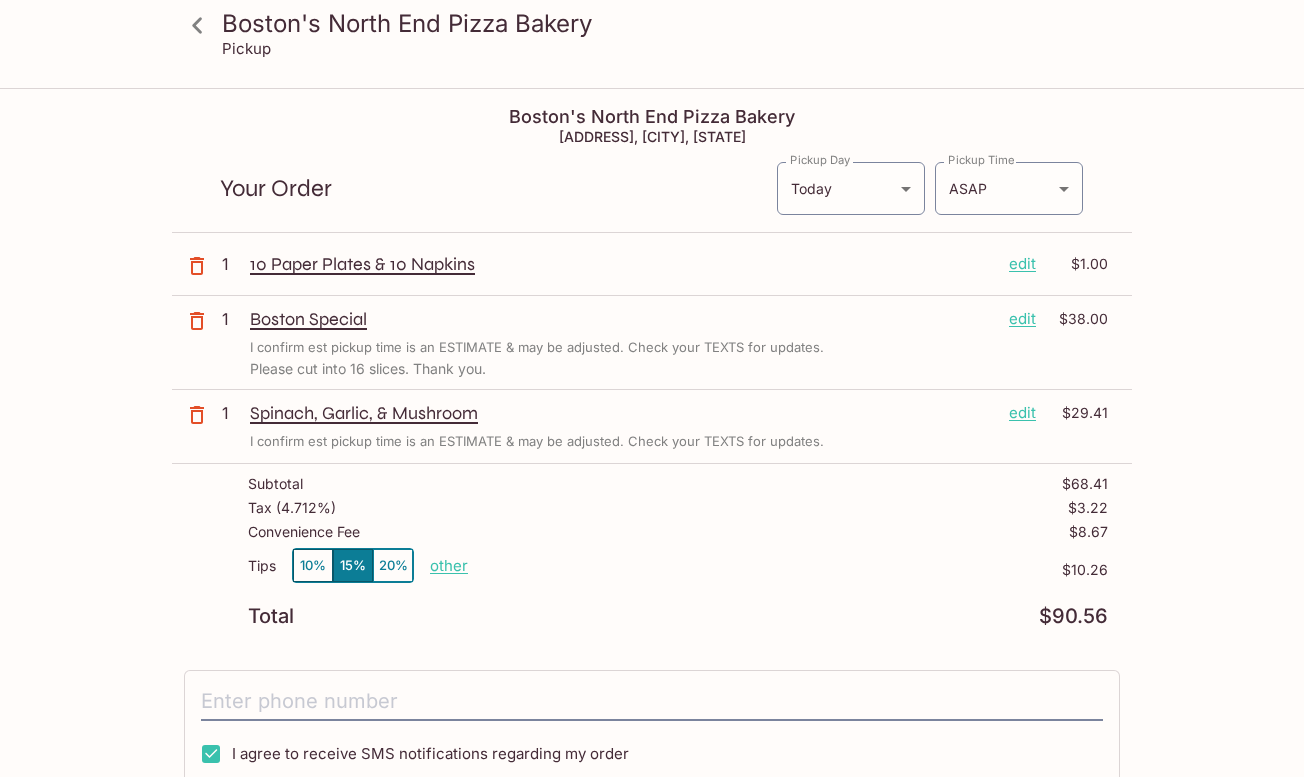 click on "edit" at bounding box center (1022, 413) 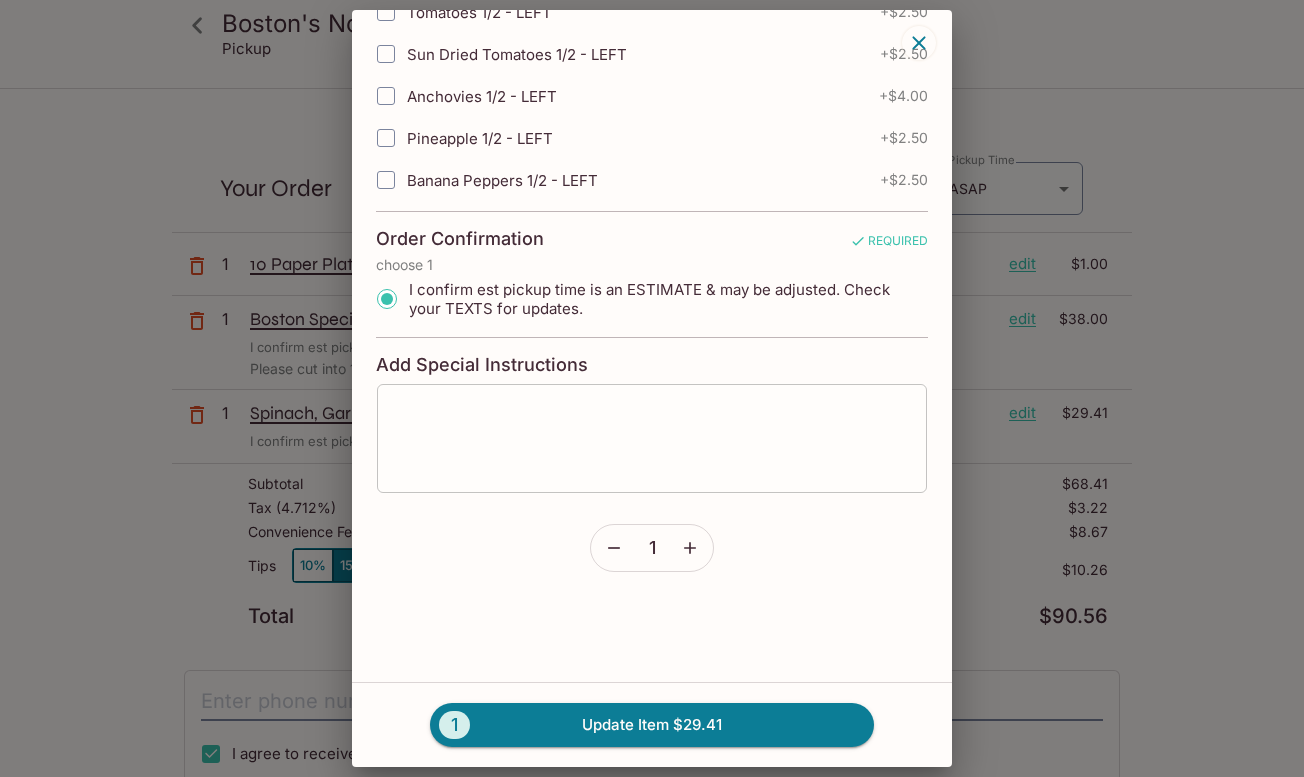 click at bounding box center (652, 438) 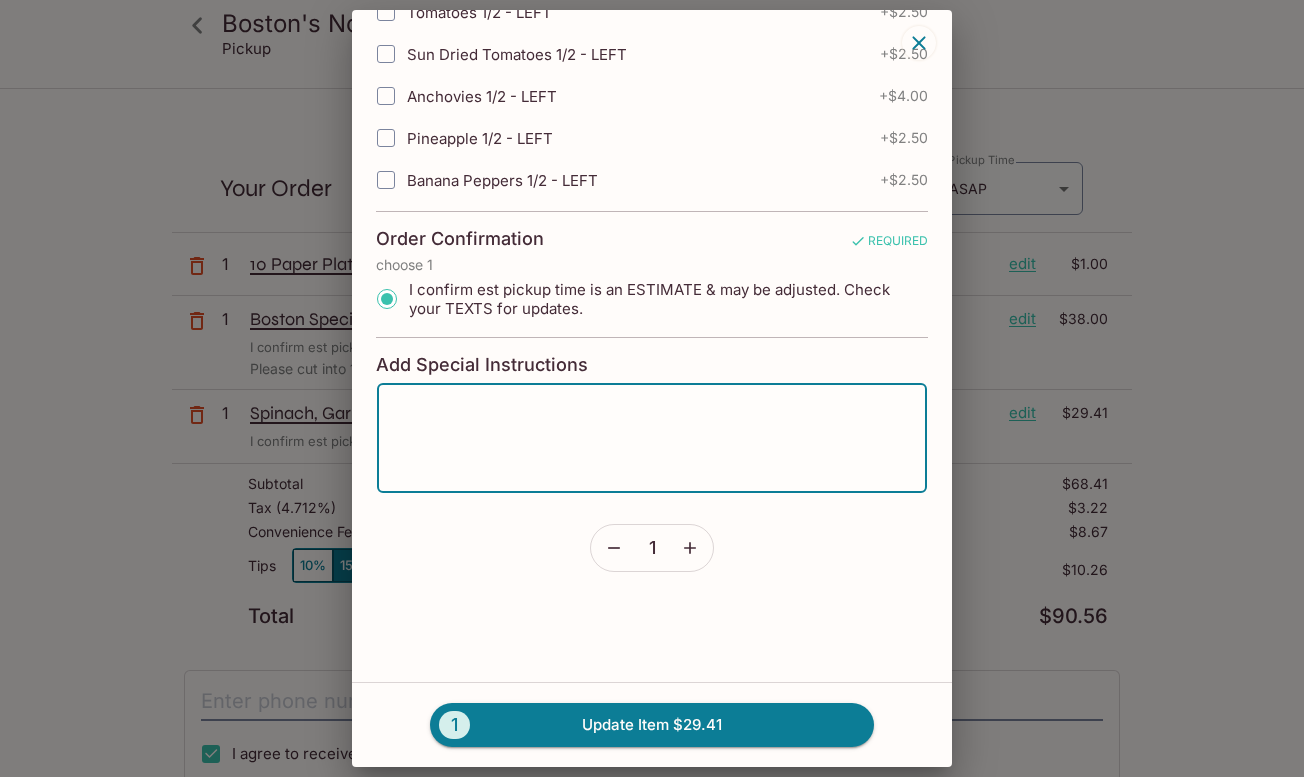 scroll, scrollTop: 4172, scrollLeft: 0, axis: vertical 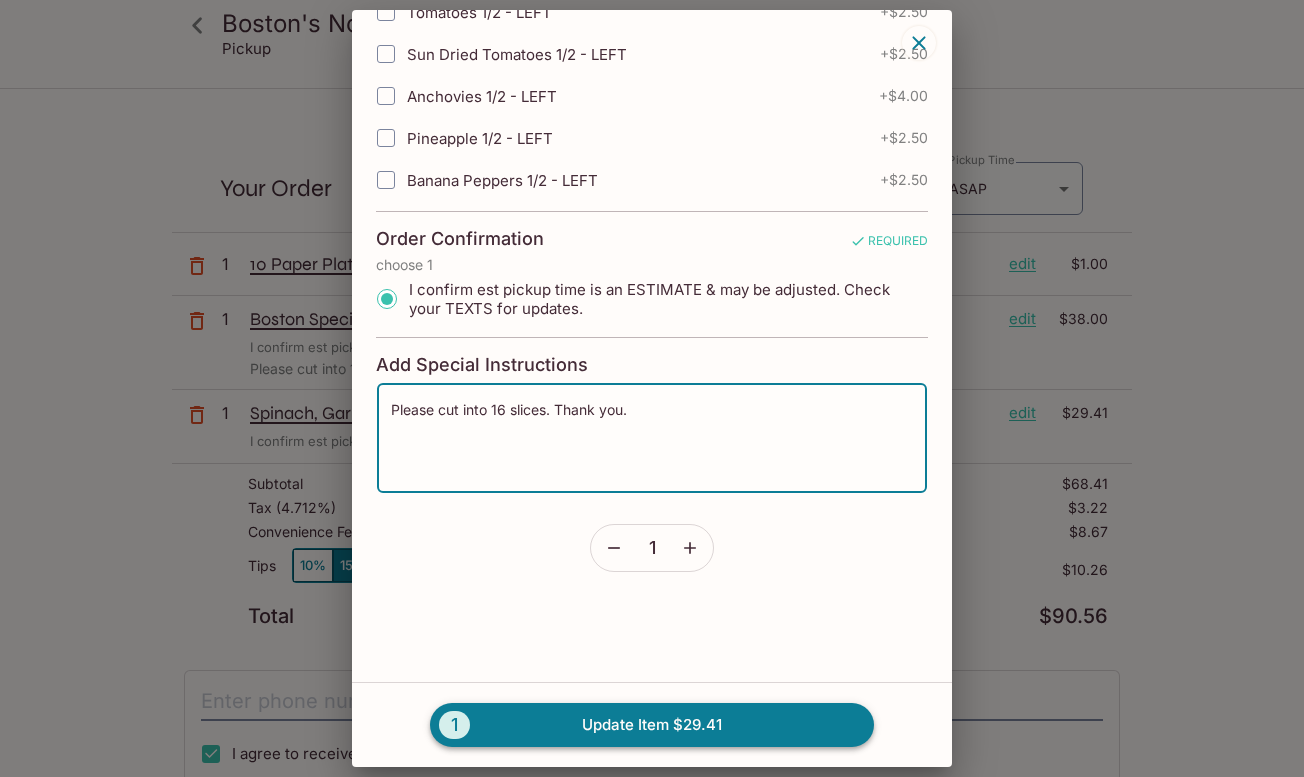 type on "Please cut into 16 slices. Thank you." 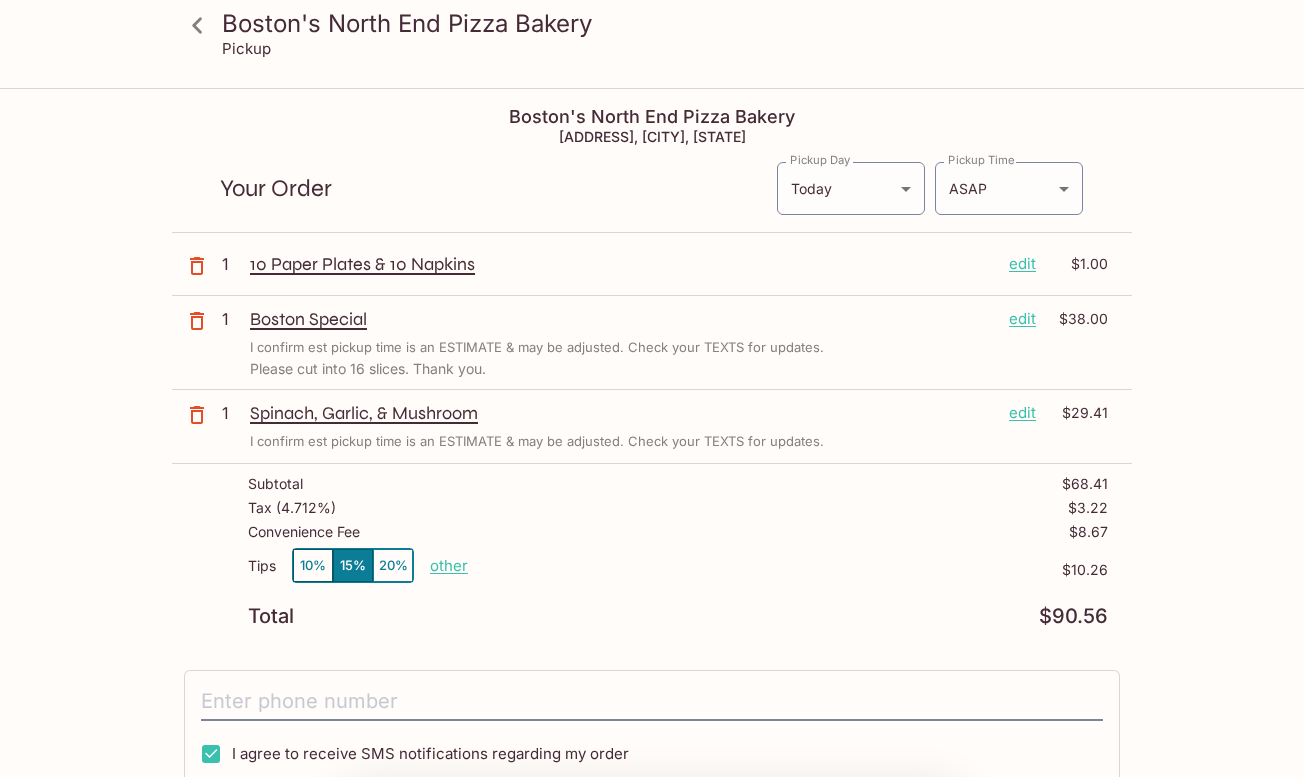 type 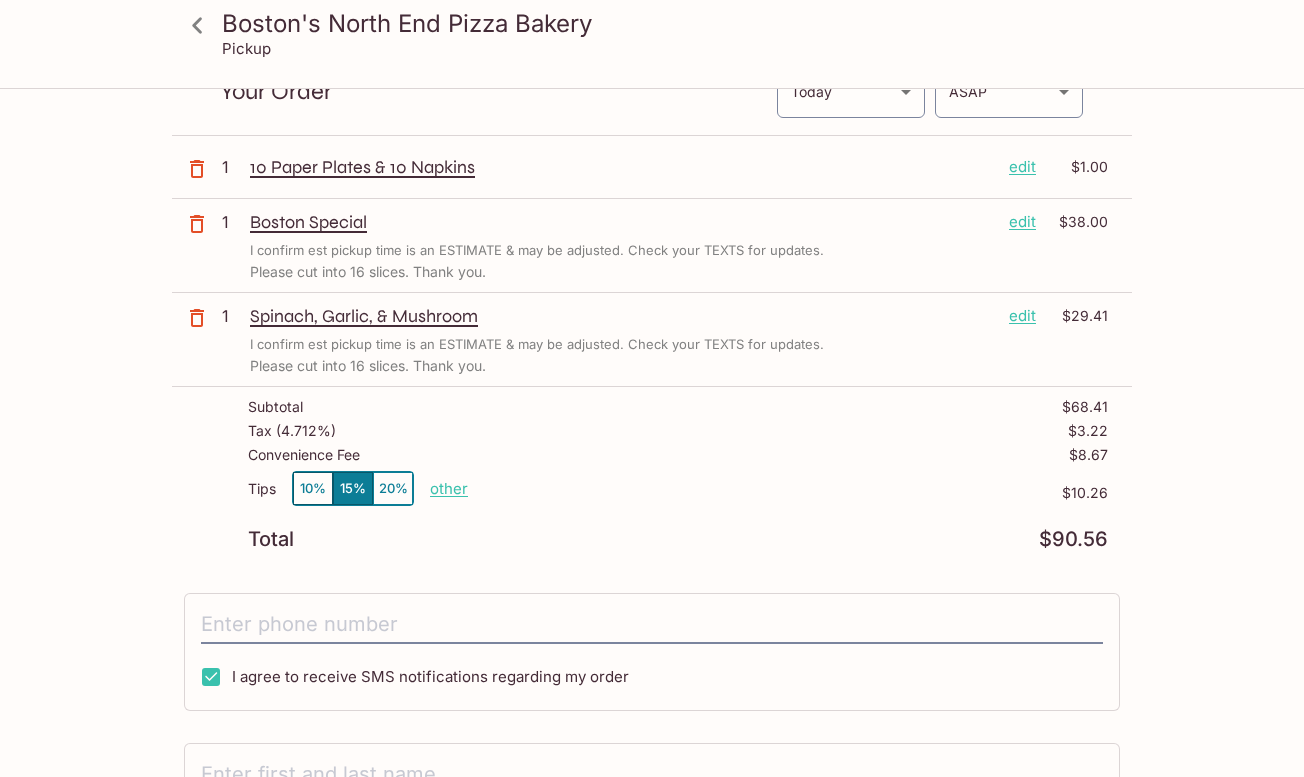scroll, scrollTop: 101, scrollLeft: 0, axis: vertical 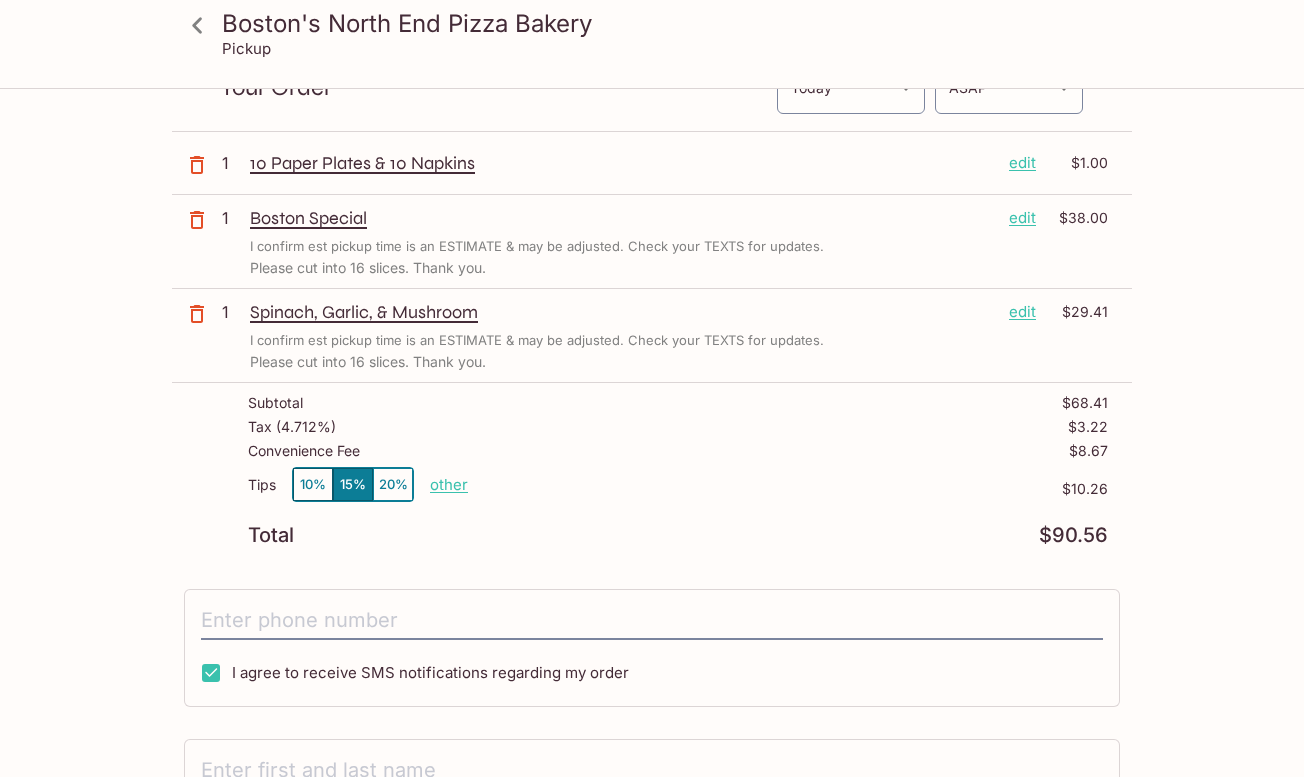 click on "other" at bounding box center (449, 484) 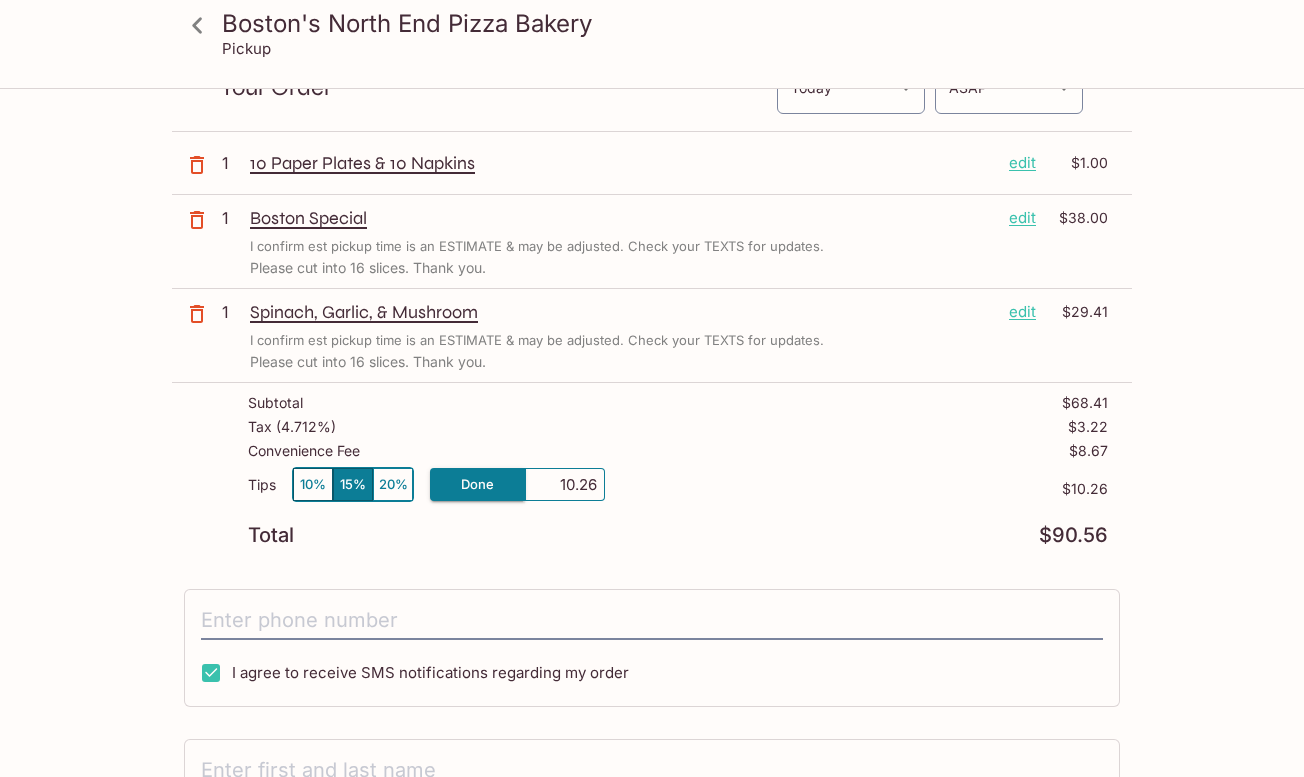 drag, startPoint x: 551, startPoint y: 481, endPoint x: 653, endPoint y: 480, distance: 102.0049 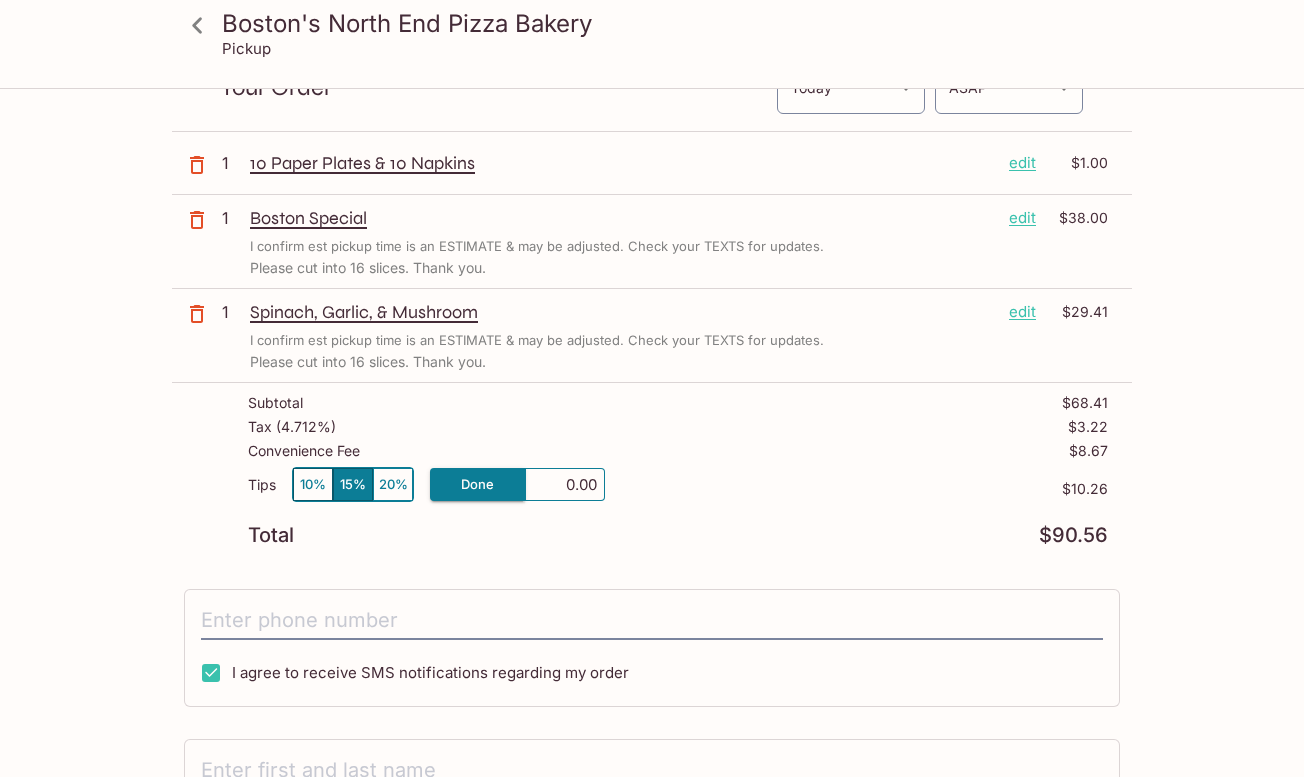 type on "0.00" 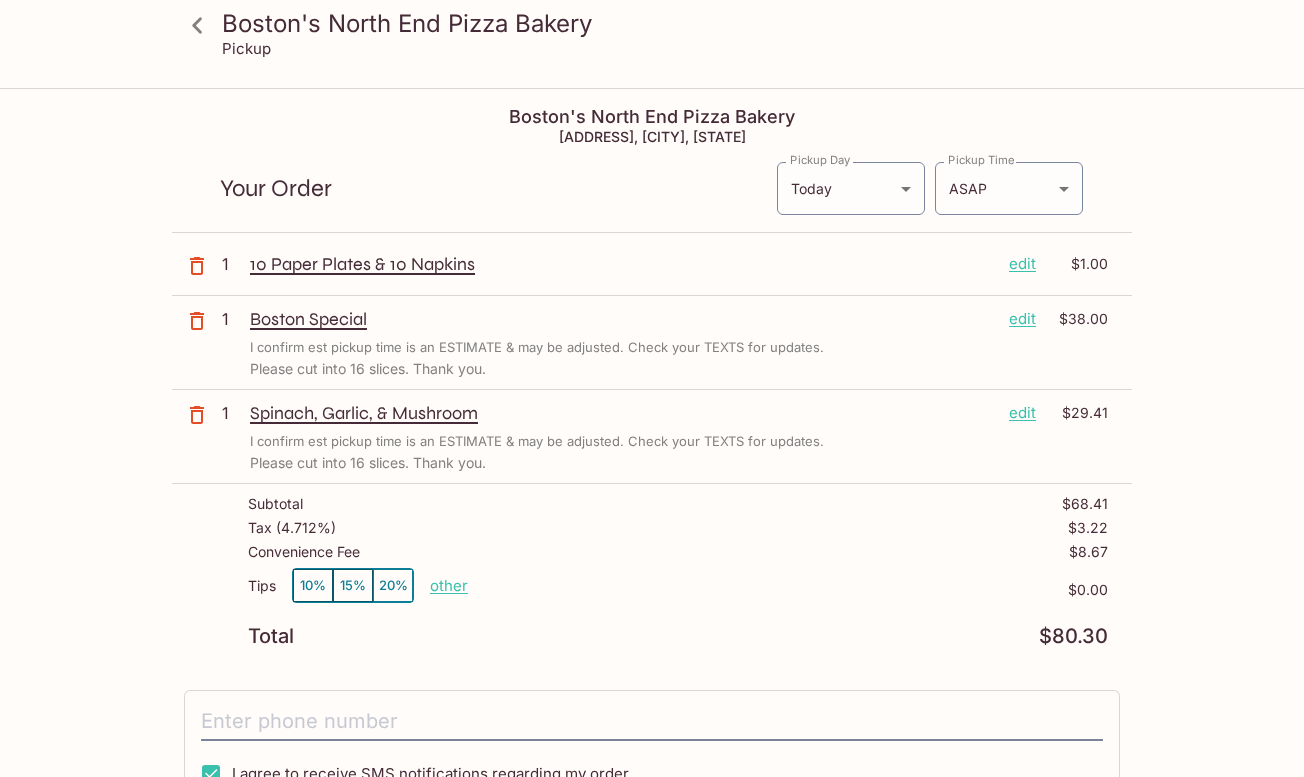 scroll, scrollTop: 0, scrollLeft: 0, axis: both 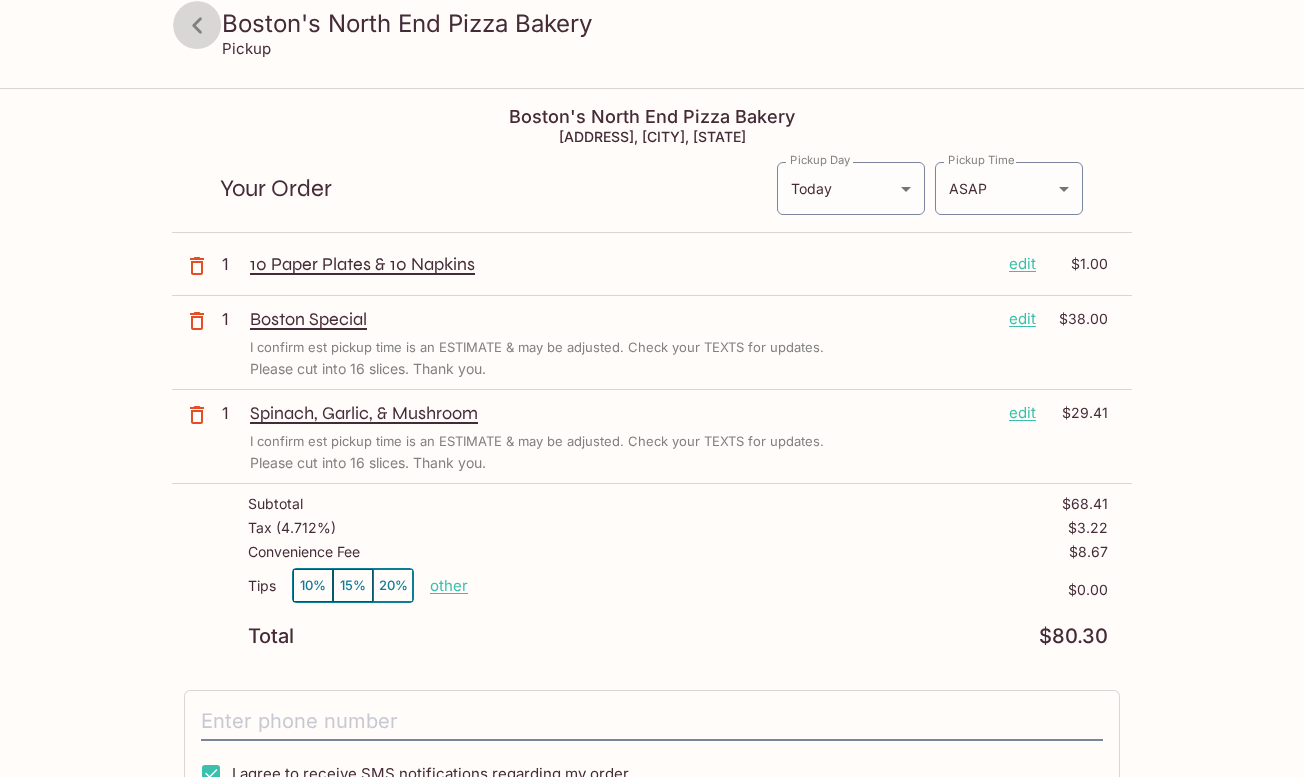 click 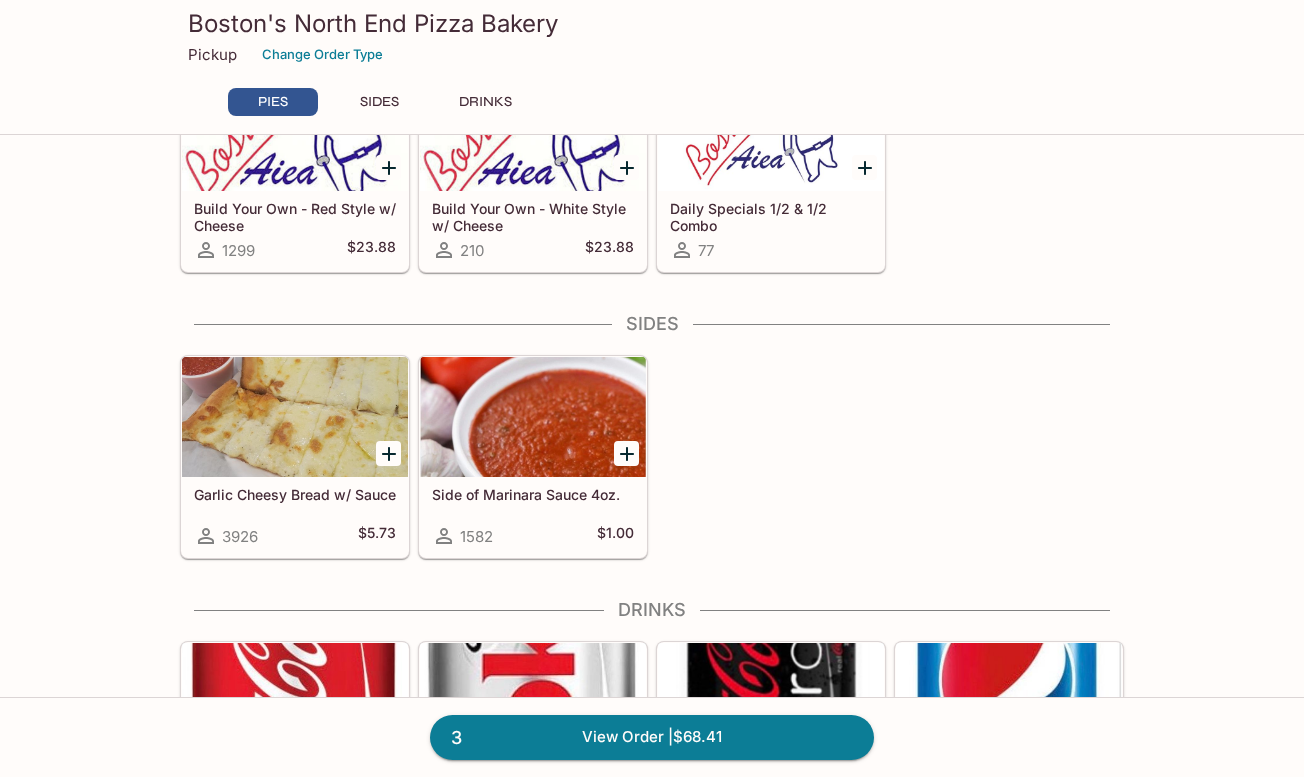 scroll, scrollTop: 992, scrollLeft: 0, axis: vertical 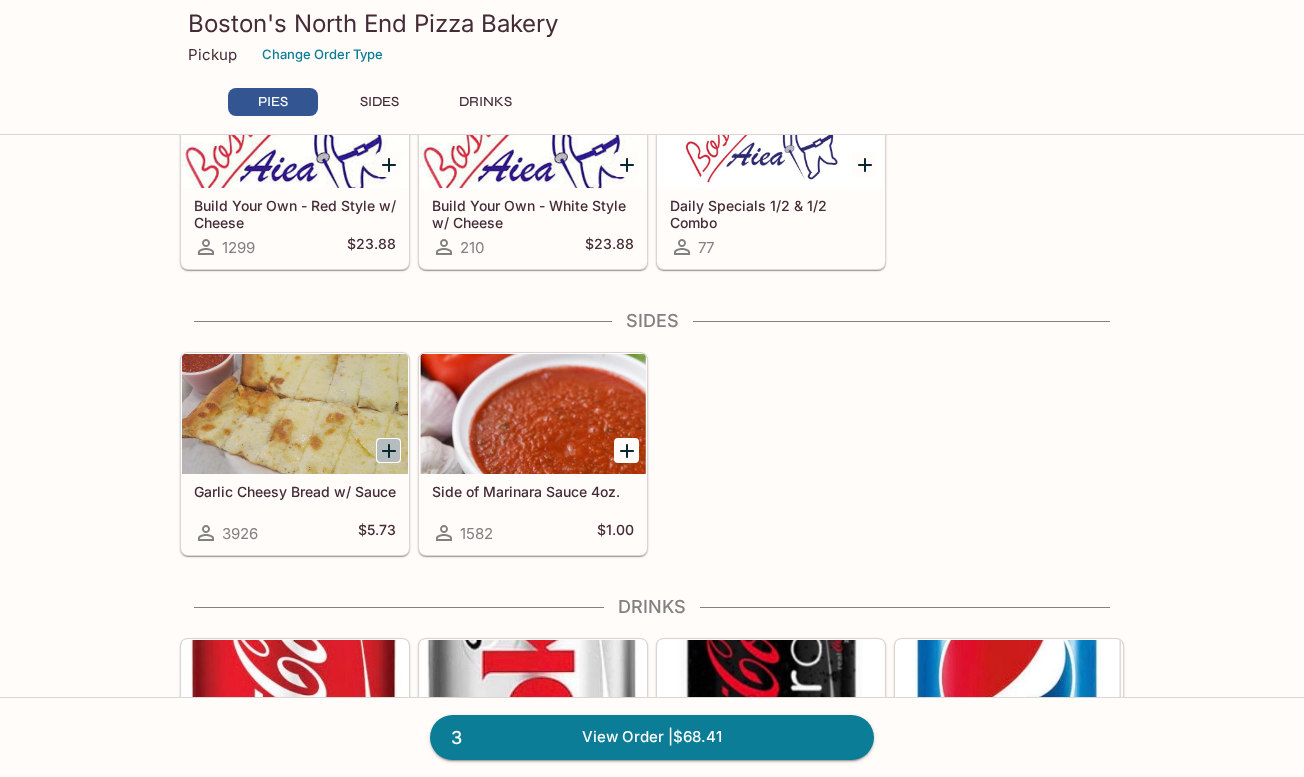 click 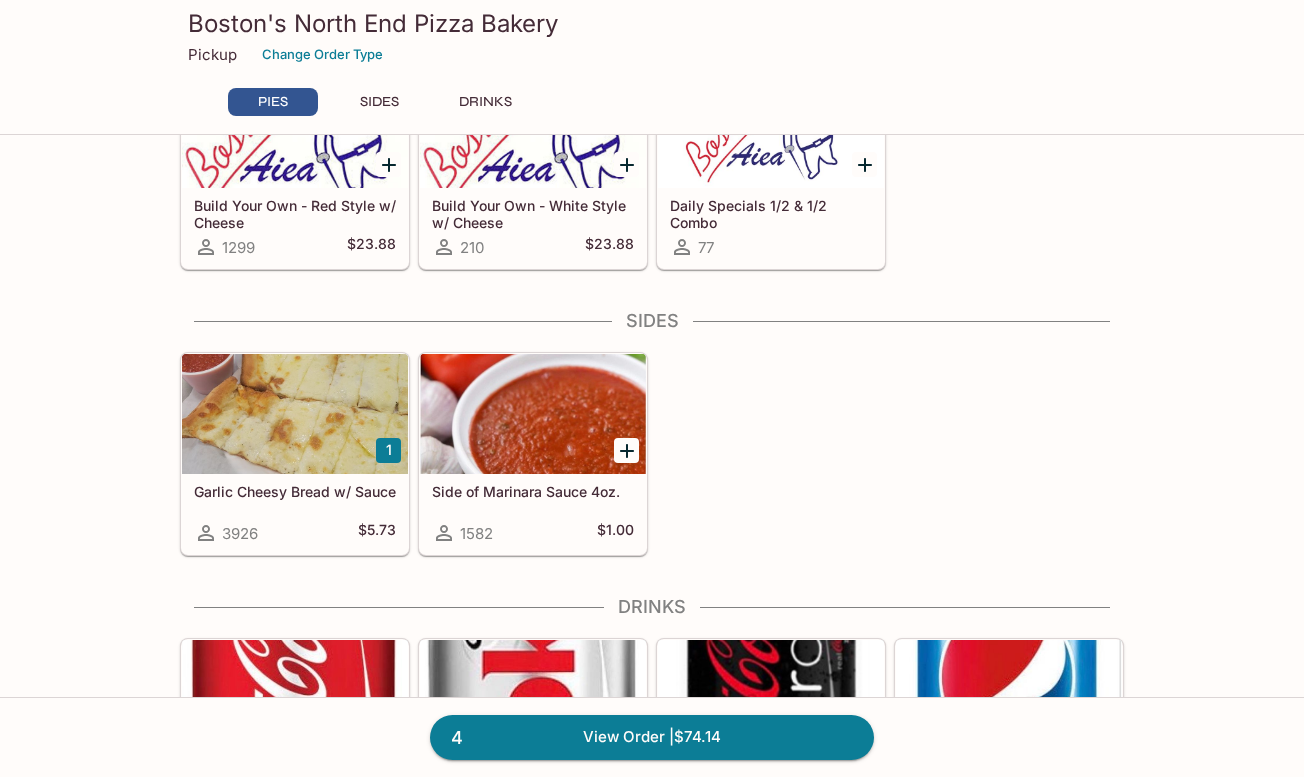 click at bounding box center (295, 414) 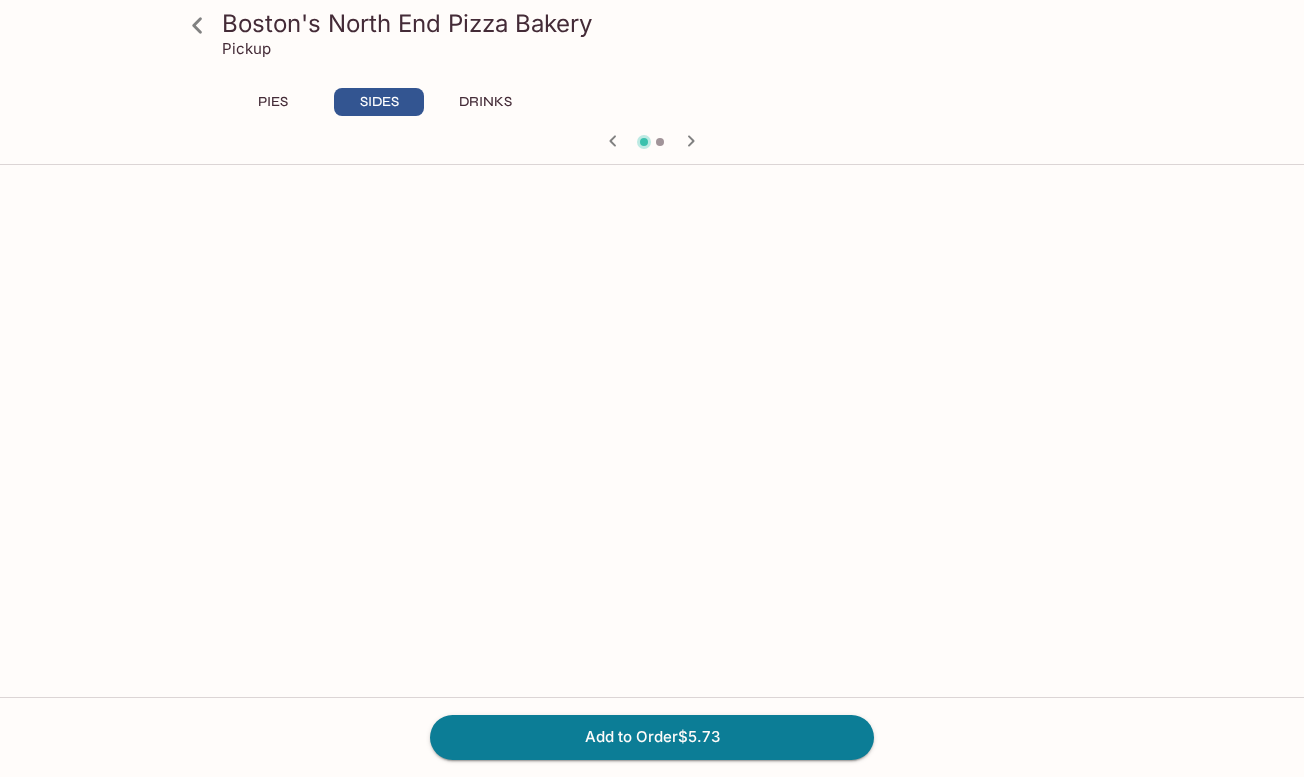 scroll, scrollTop: 1043, scrollLeft: 0, axis: vertical 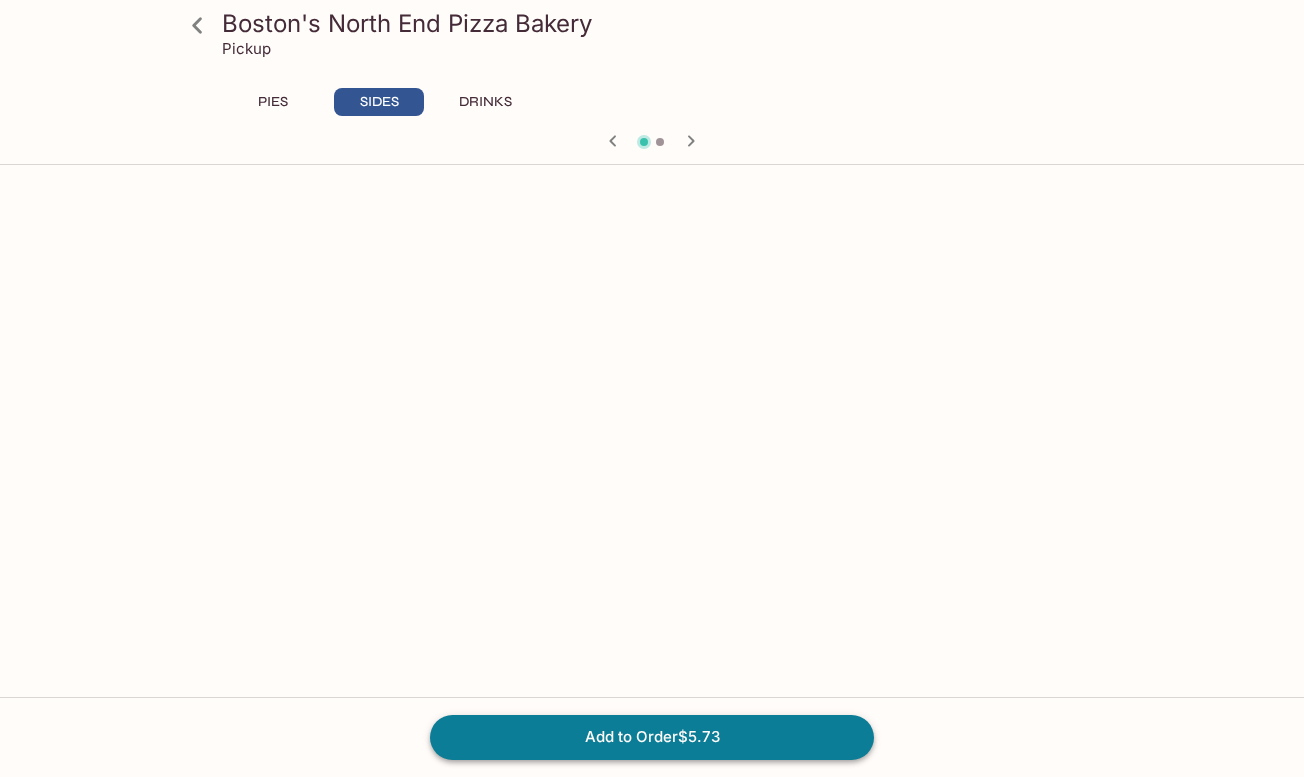 click on "Add to Order $5.73" at bounding box center (652, 737) 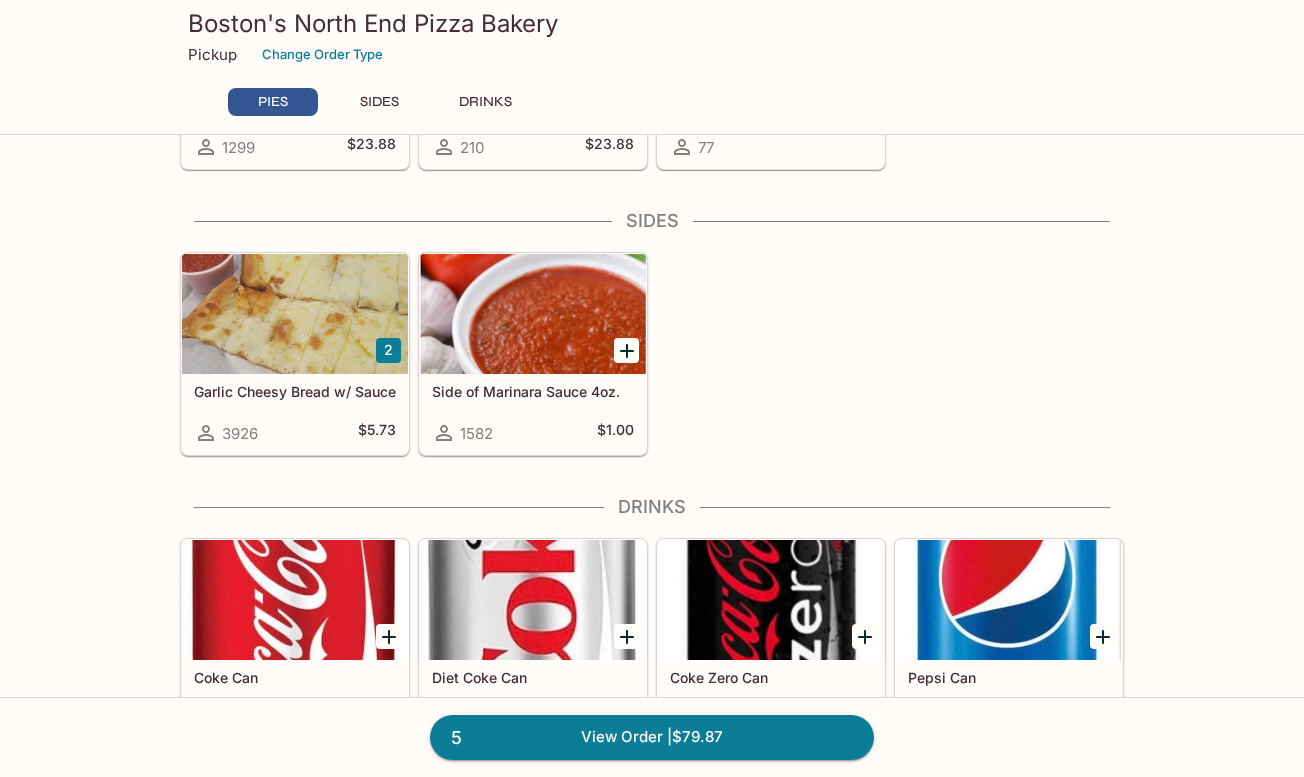 scroll, scrollTop: 1098, scrollLeft: 0, axis: vertical 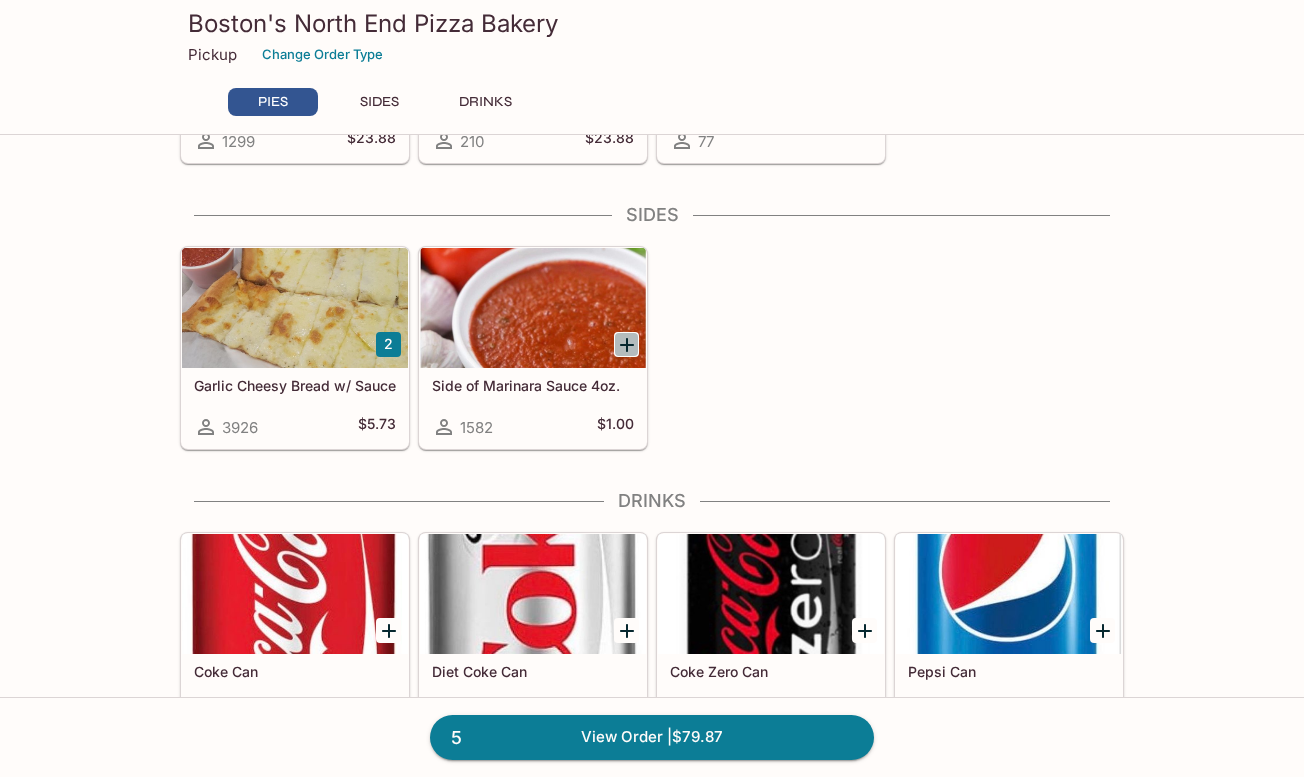 click 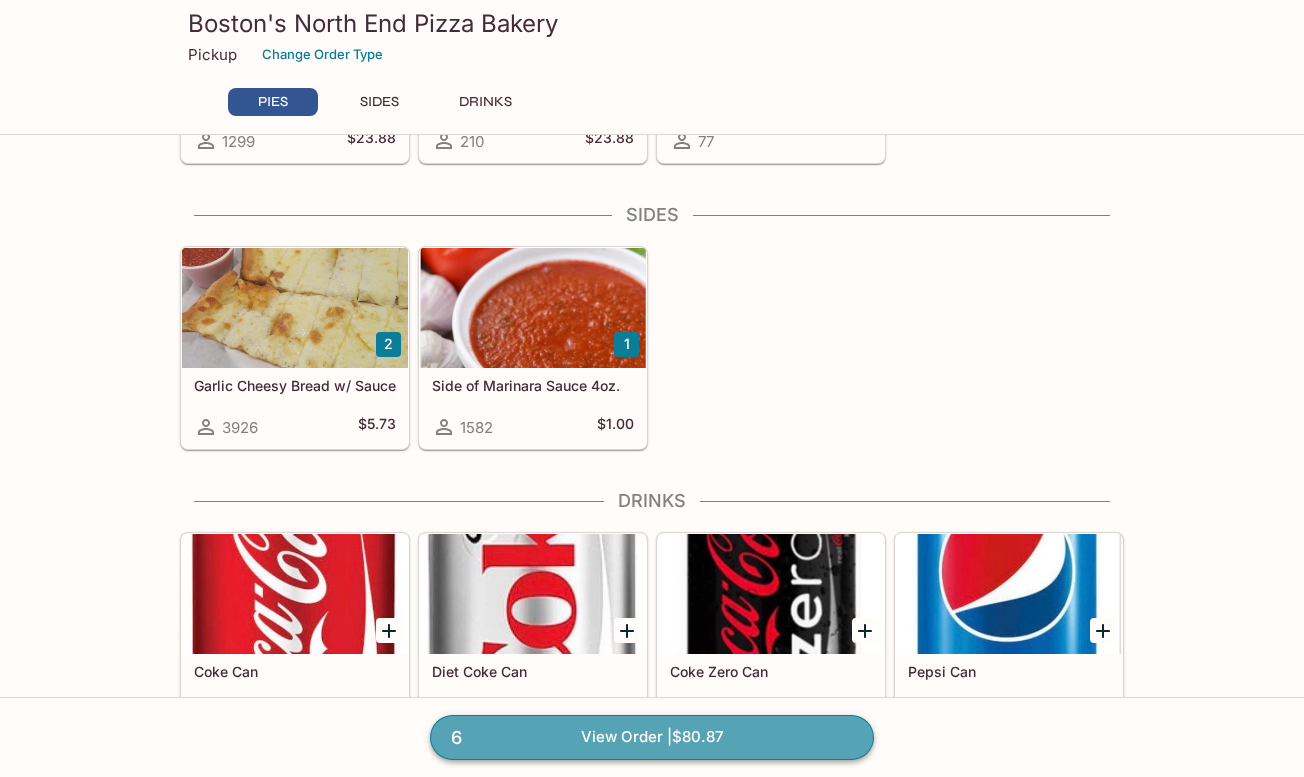 click on "View Order | $80.87" at bounding box center [652, 737] 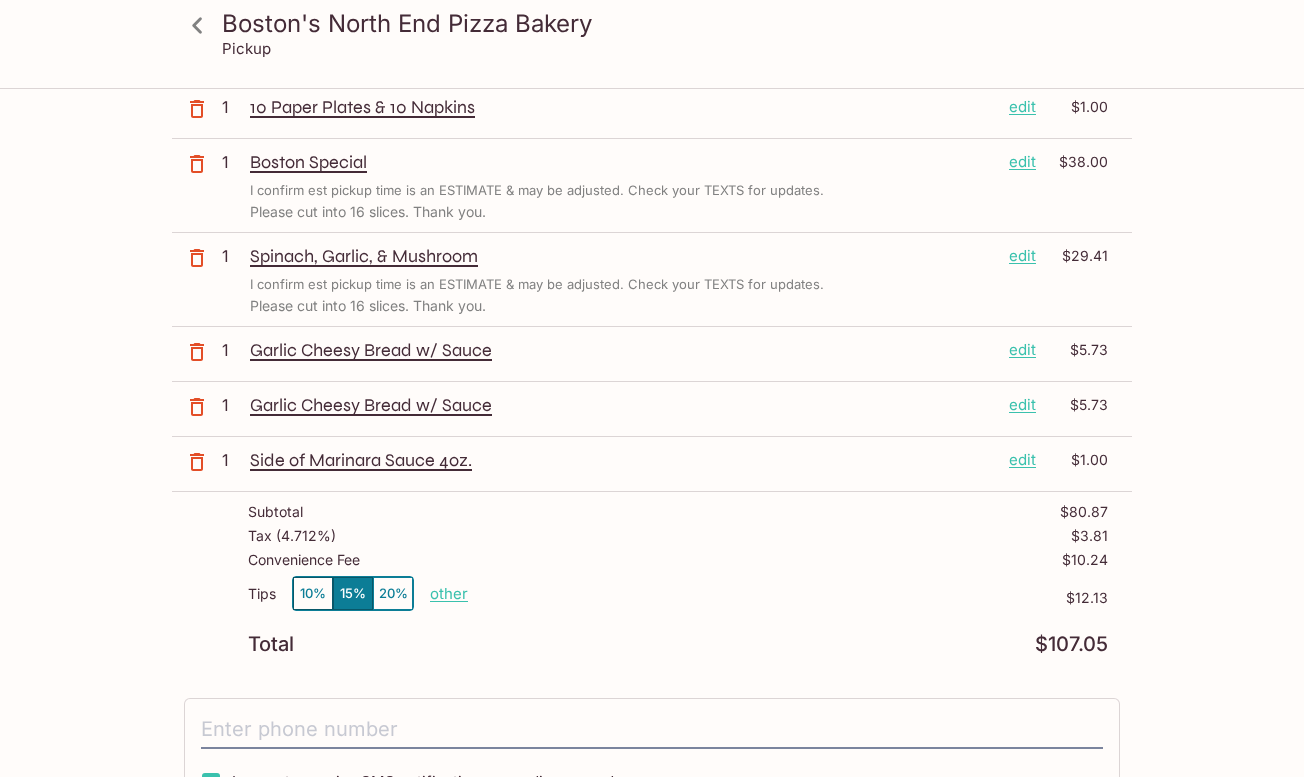 scroll, scrollTop: 161, scrollLeft: 0, axis: vertical 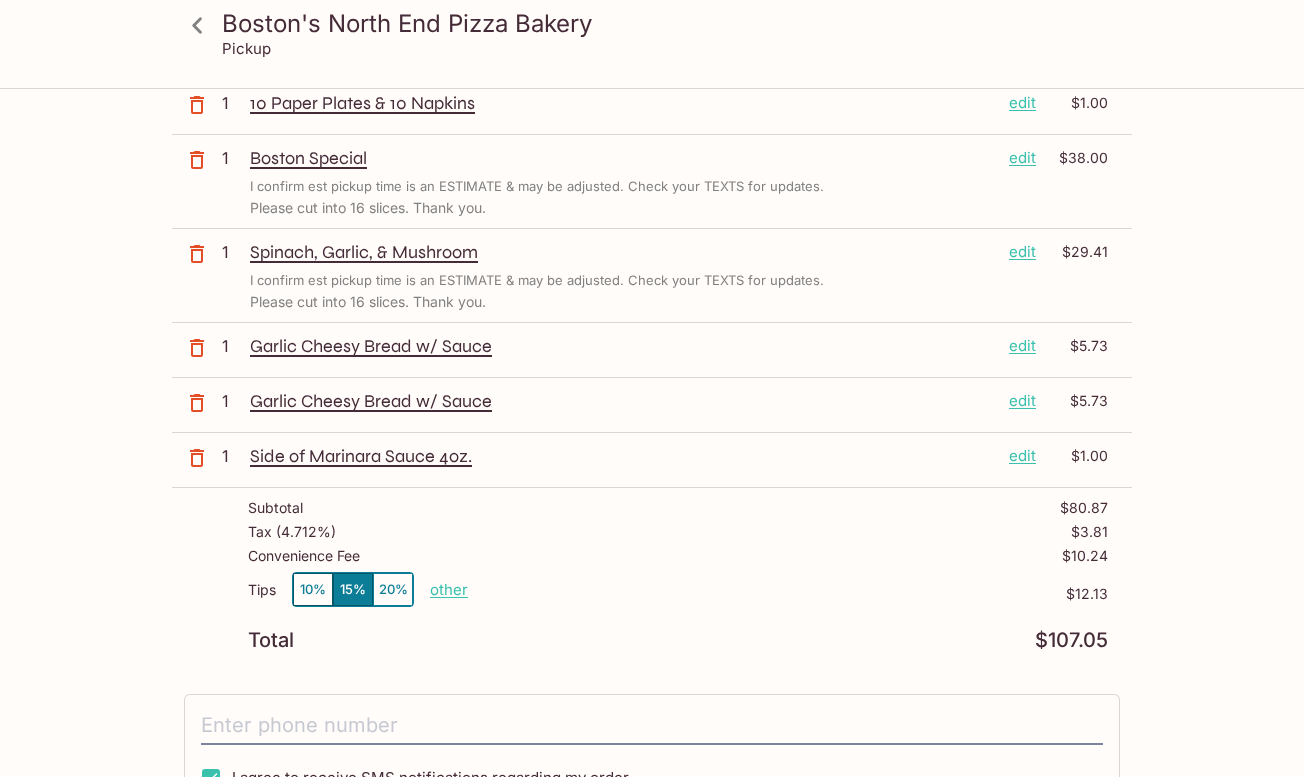 click 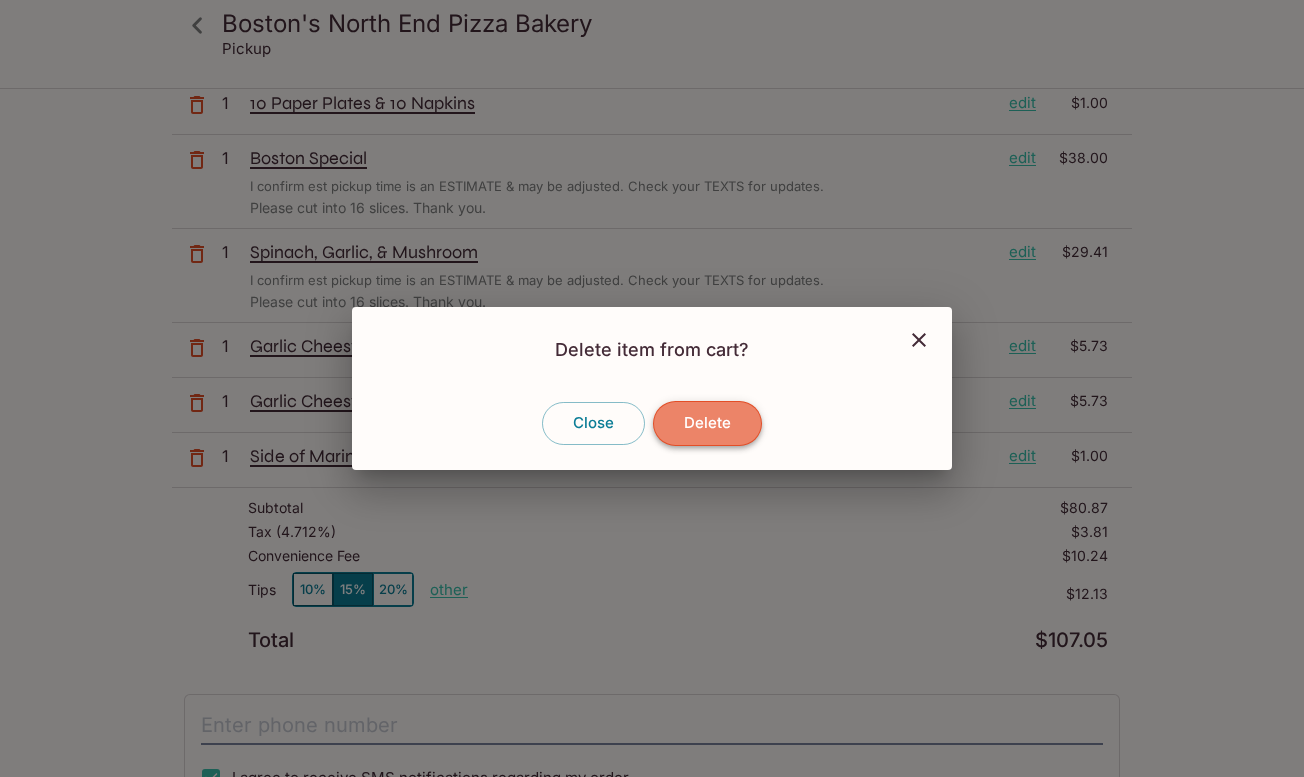 click on "Delete" at bounding box center (707, 423) 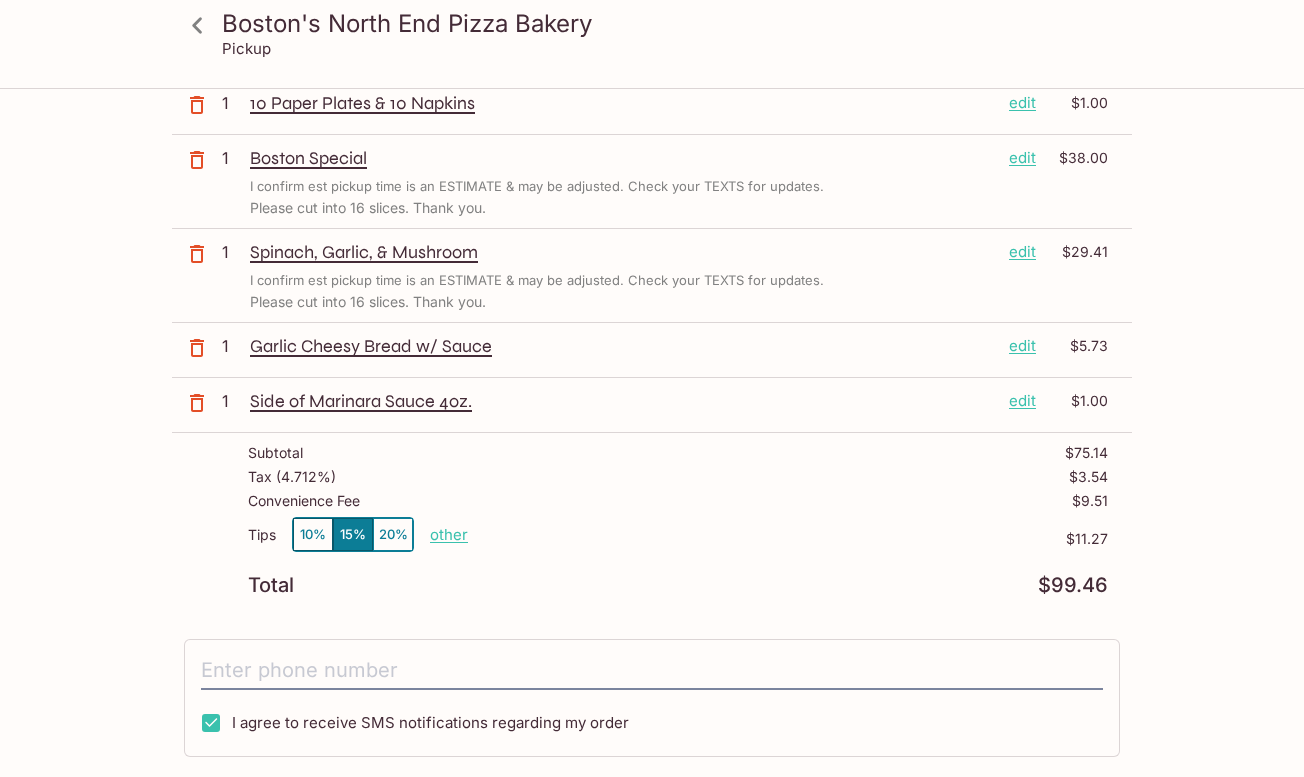 click on "other" at bounding box center (449, 534) 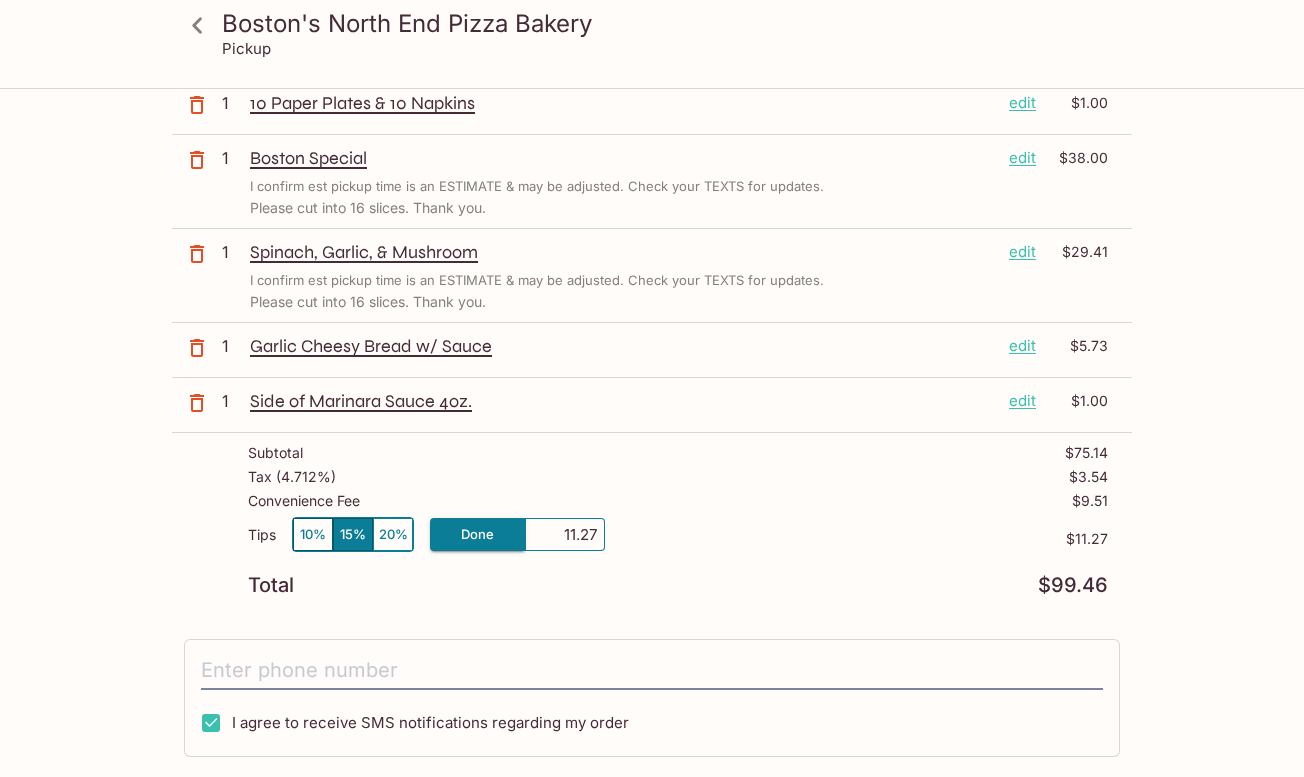 drag, startPoint x: 566, startPoint y: 529, endPoint x: 633, endPoint y: 546, distance: 69.12308 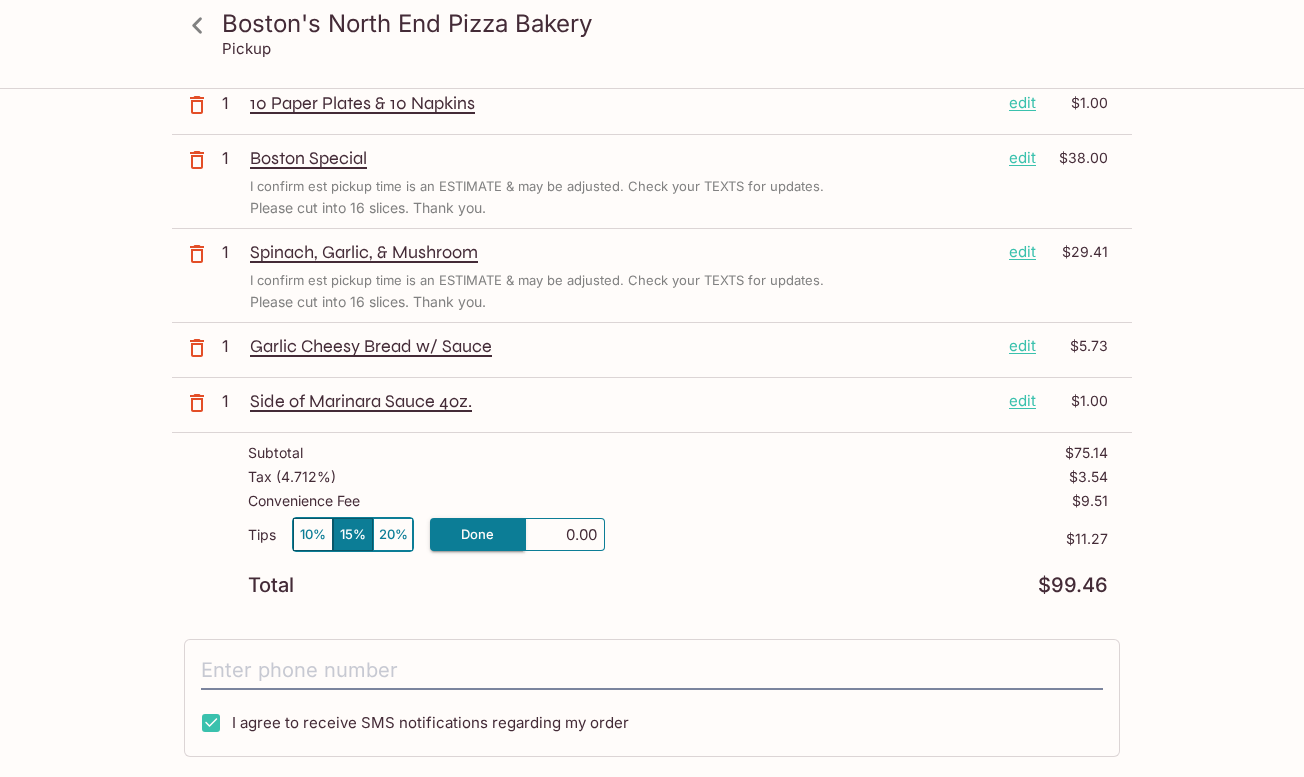 type on "0.00" 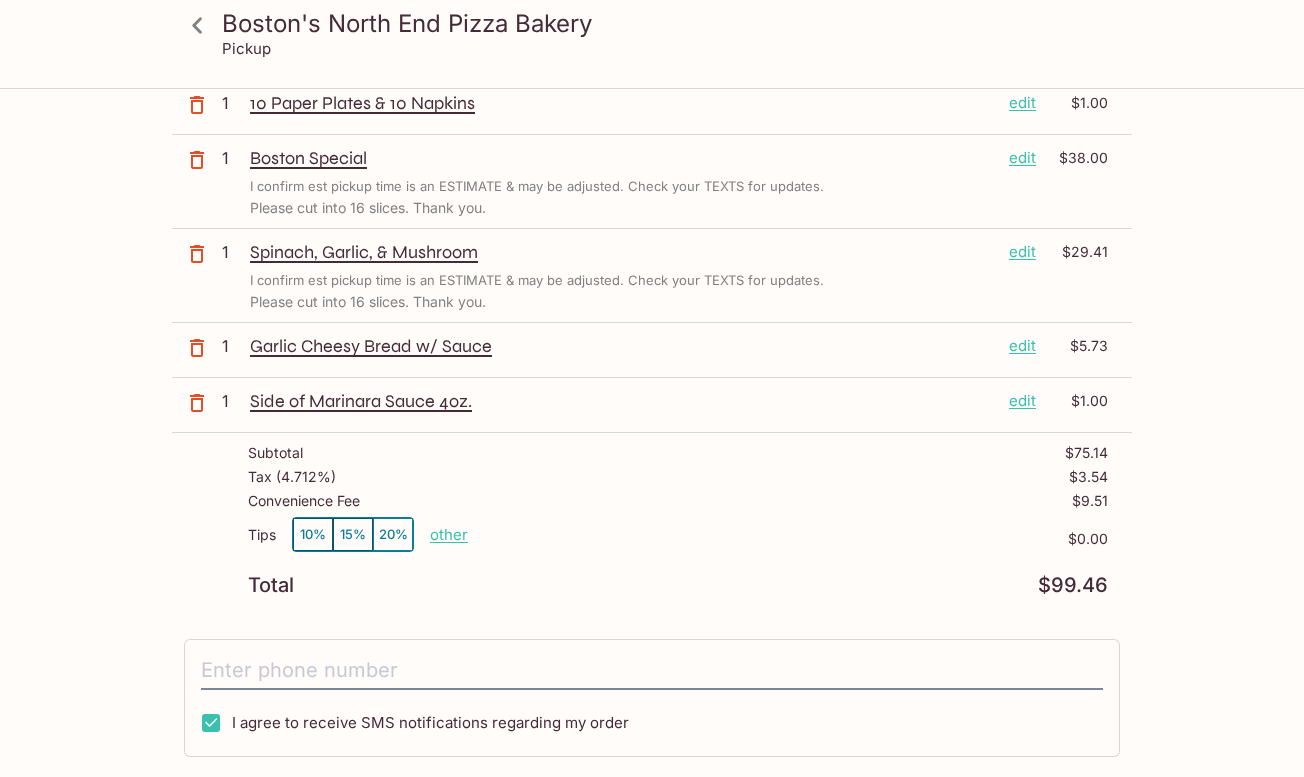 click on "Tax ( 4.712% ) $3.54" at bounding box center (678, 481) 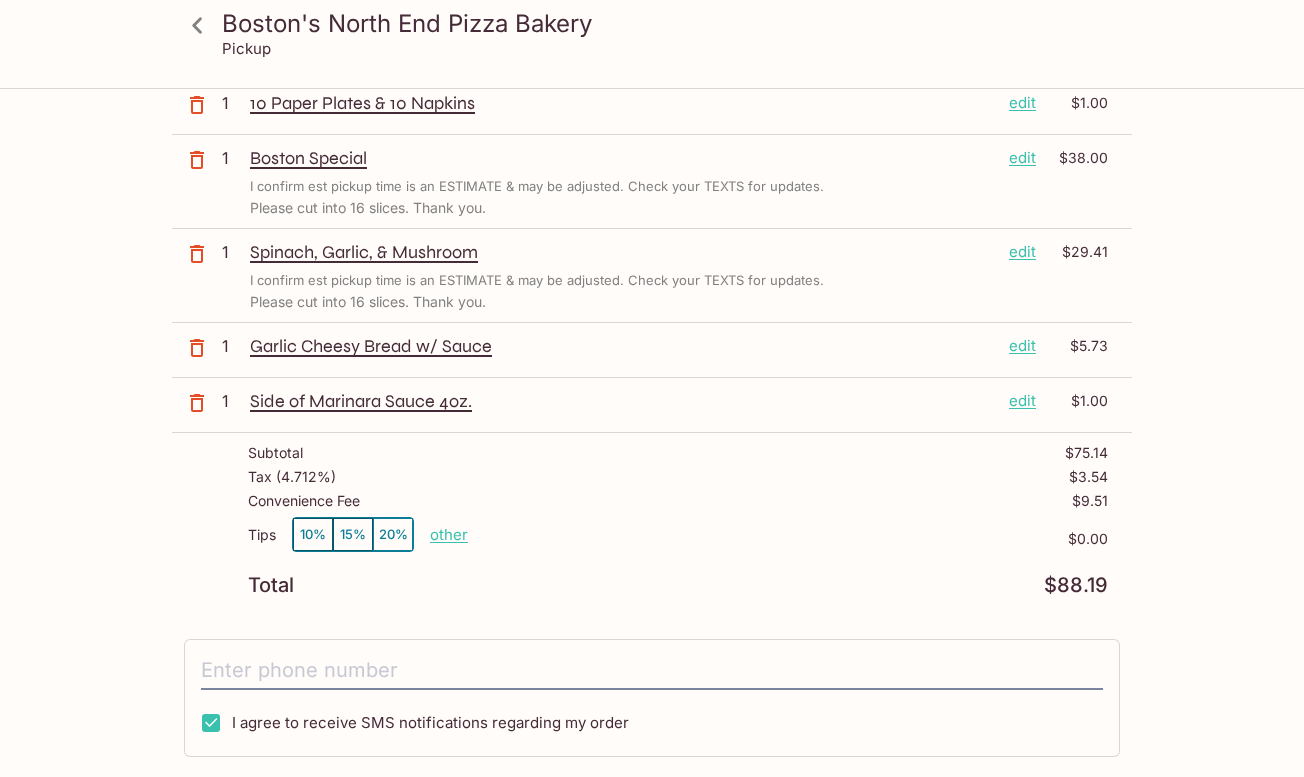click on "other" at bounding box center [449, 534] 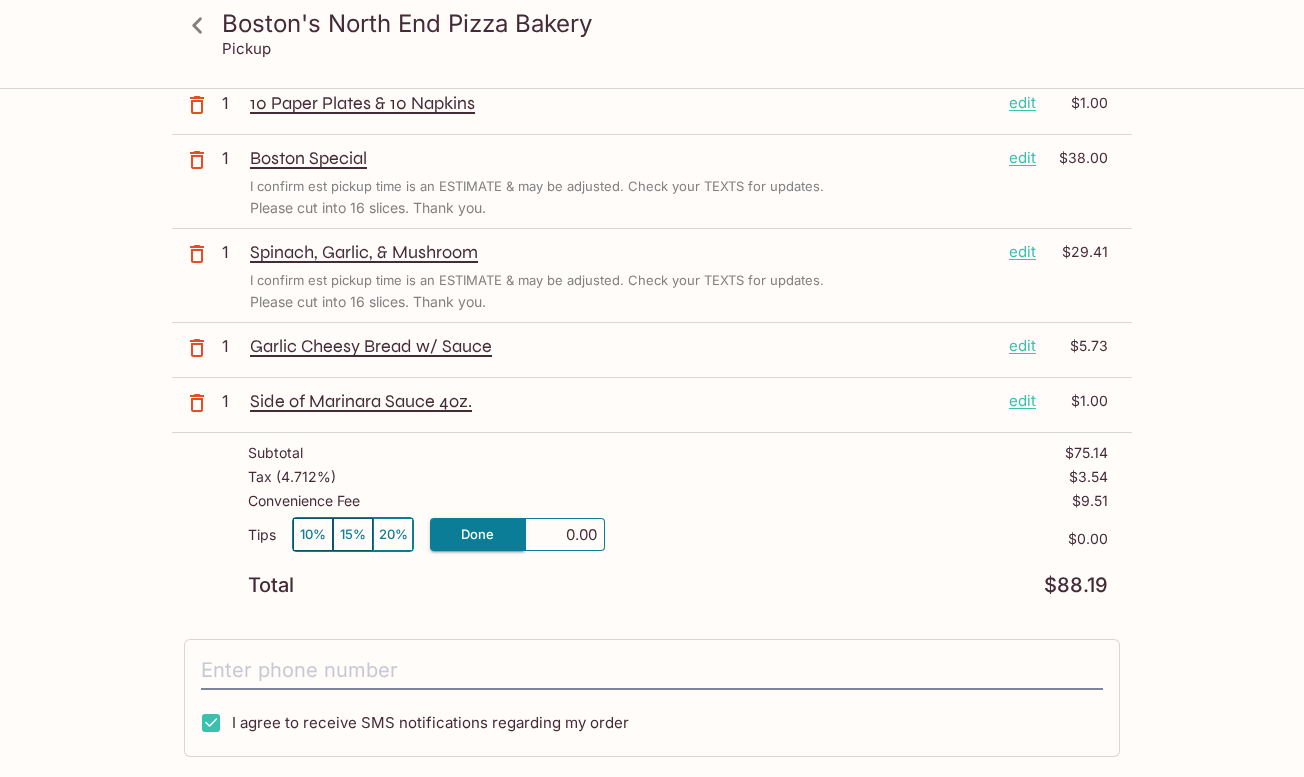 drag, startPoint x: 551, startPoint y: 535, endPoint x: 672, endPoint y: 540, distance: 121.103264 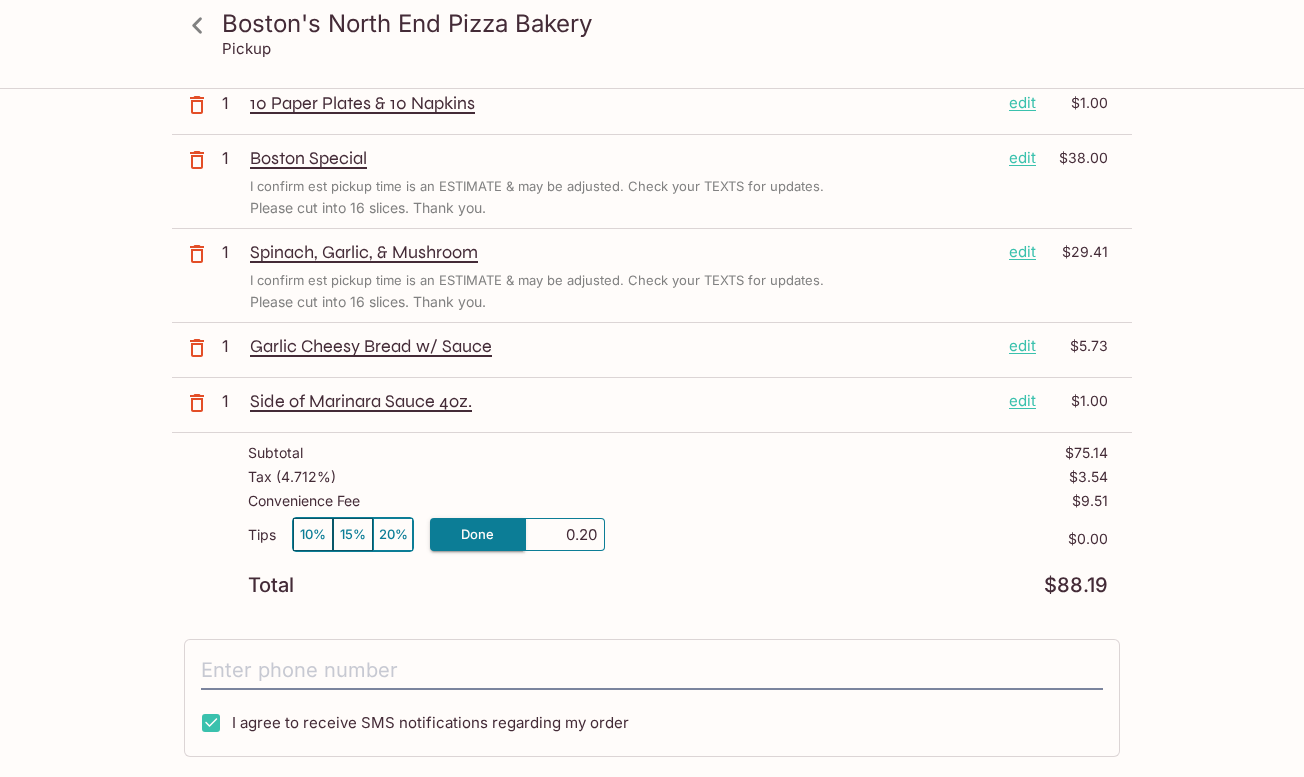 type on "2.00" 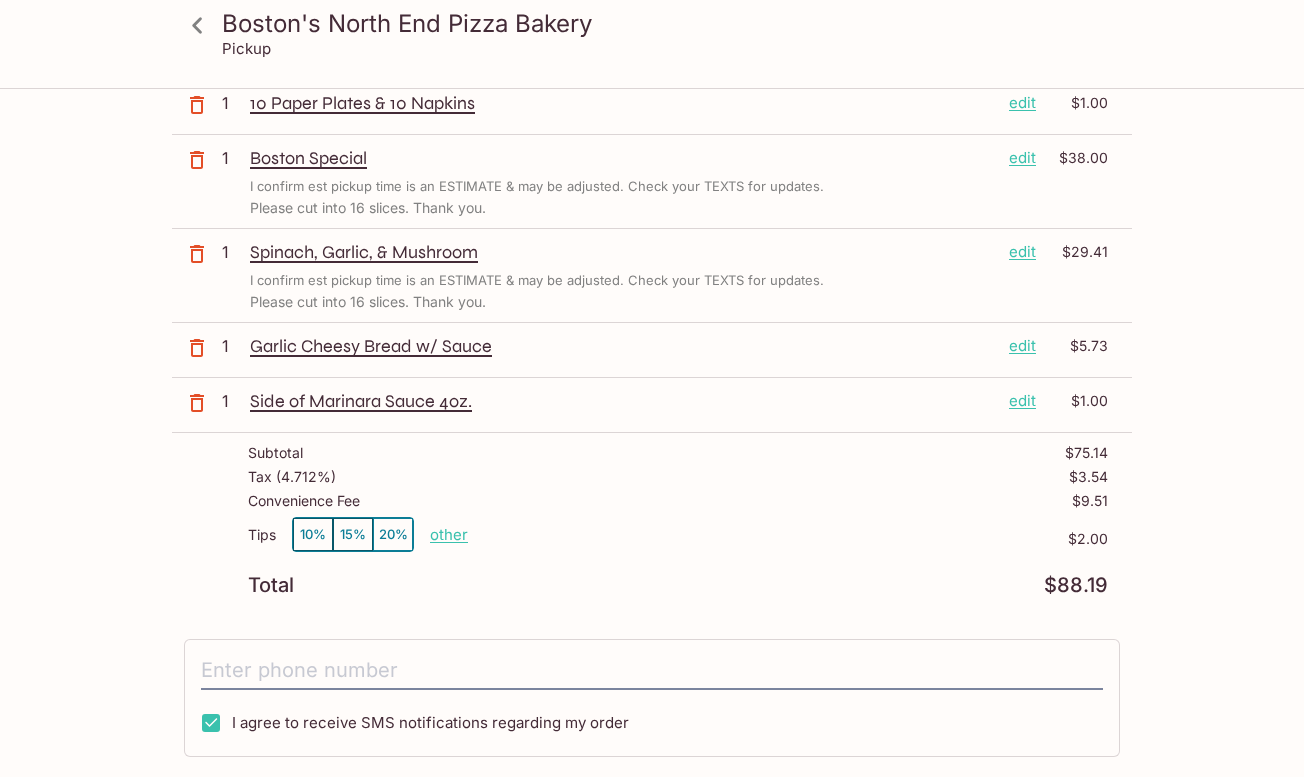 click on "Tips 10% 15% 20% other $2.00" at bounding box center [678, 546] 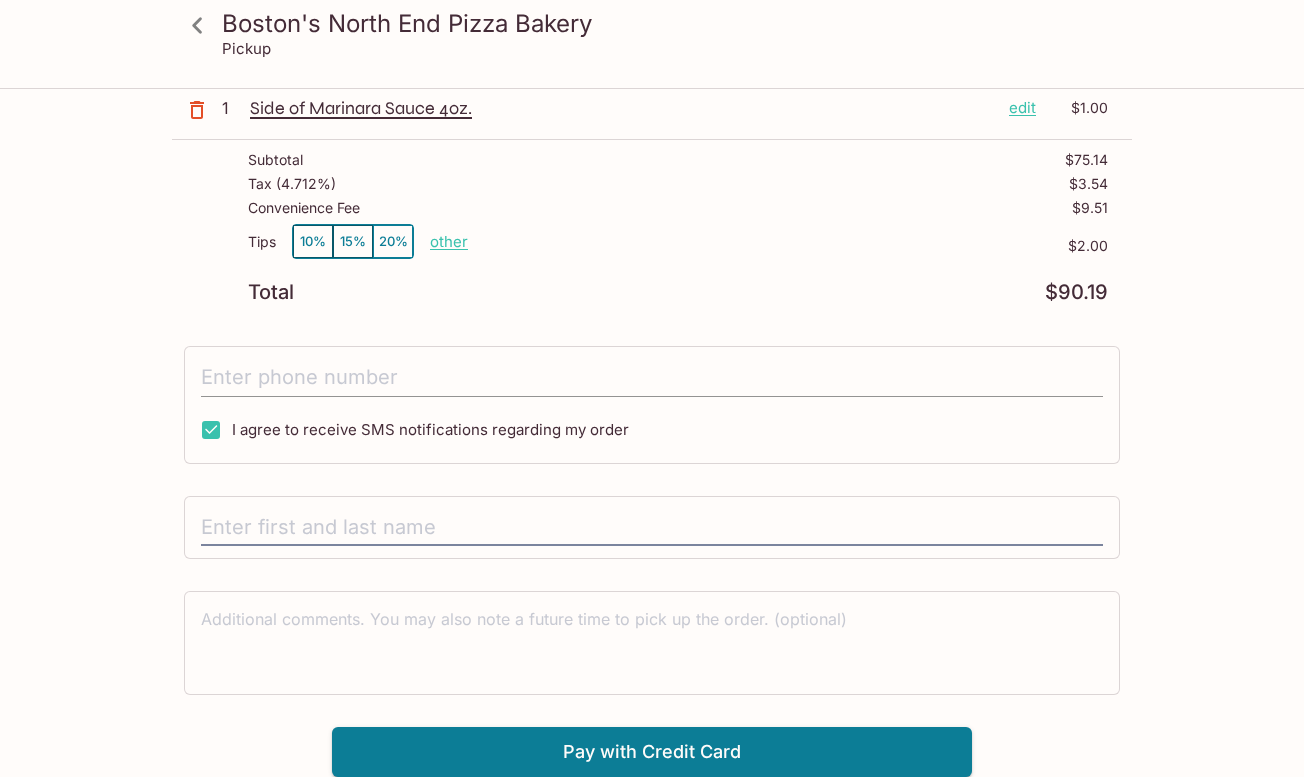 scroll, scrollTop: 453, scrollLeft: 0, axis: vertical 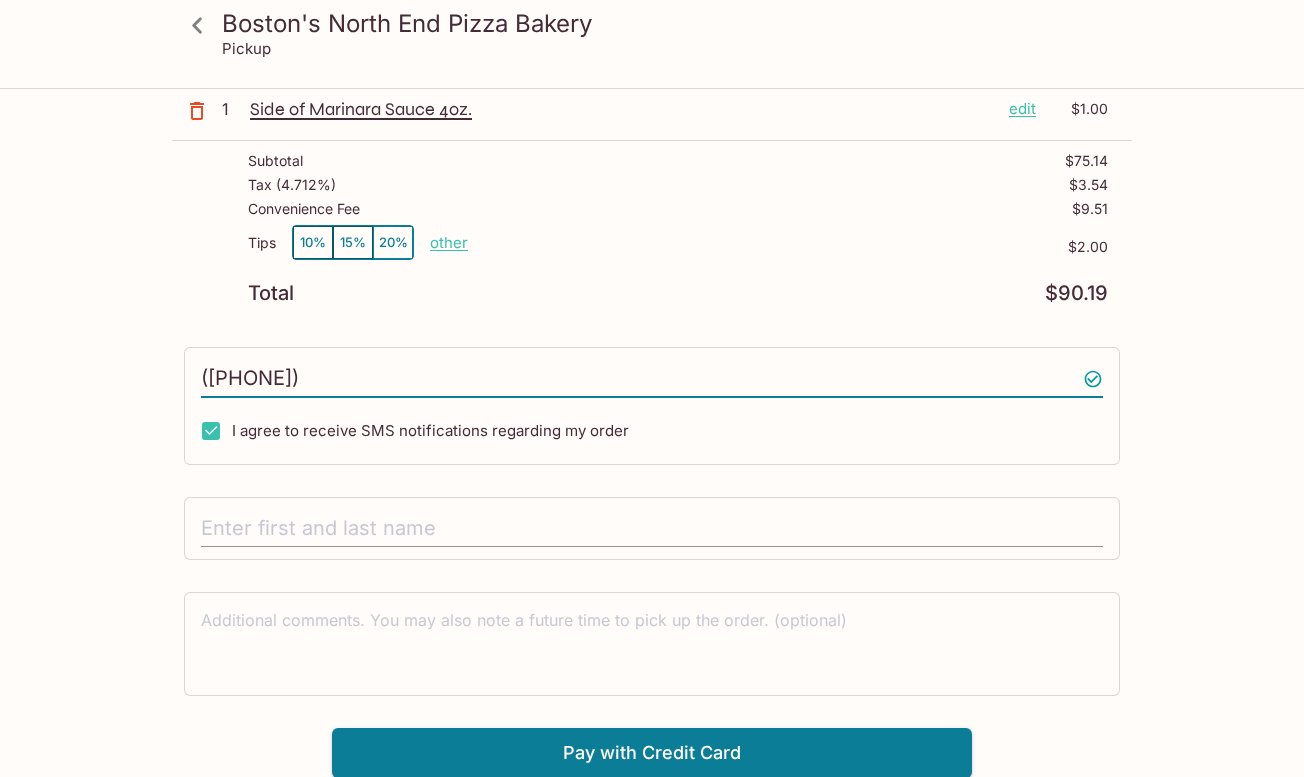 type on "([PHONE])" 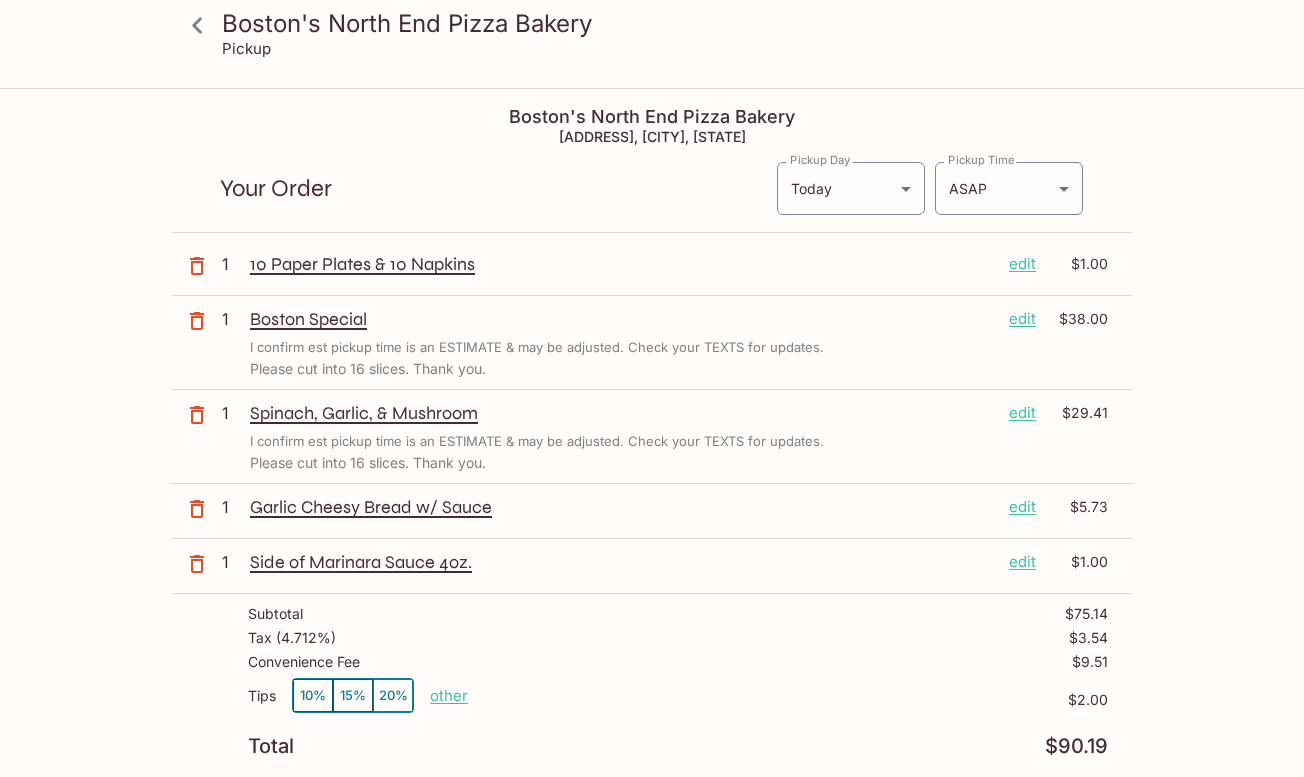 scroll, scrollTop: 0, scrollLeft: 0, axis: both 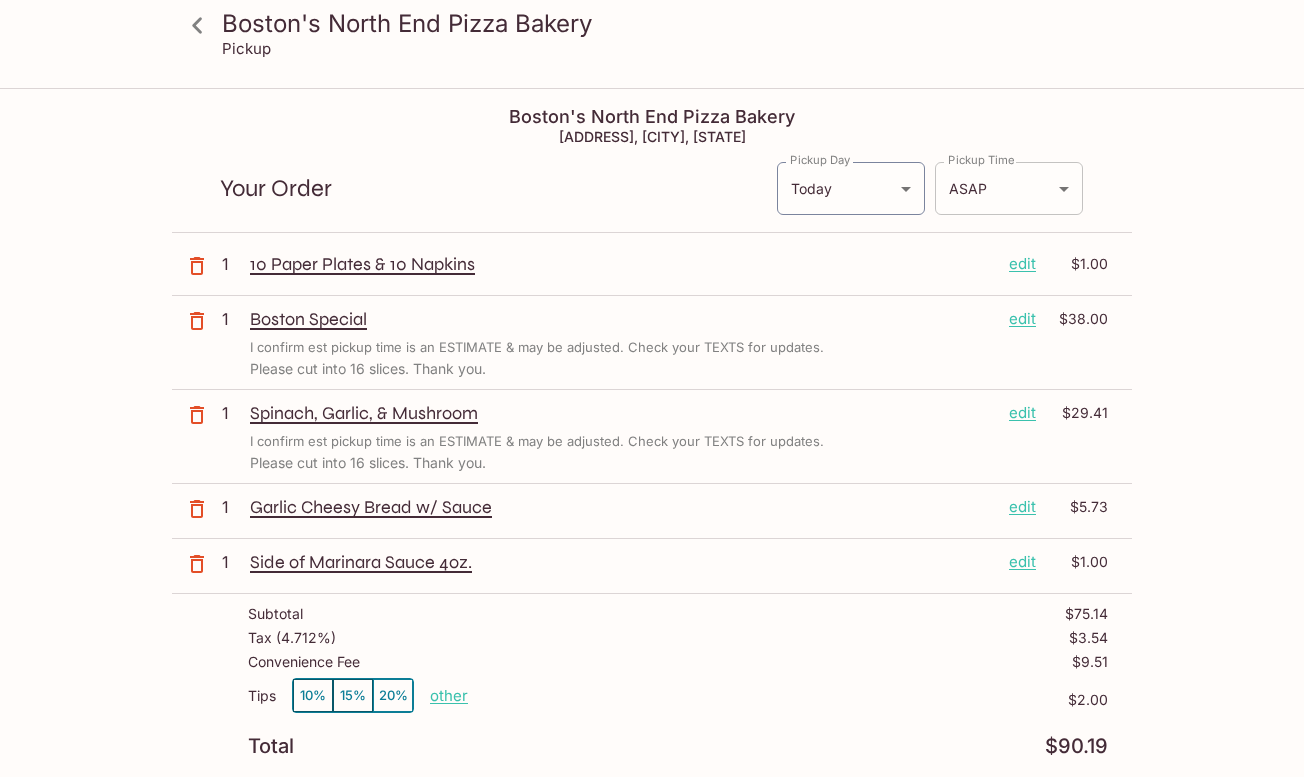 type on "[FIRST] [LAST]" 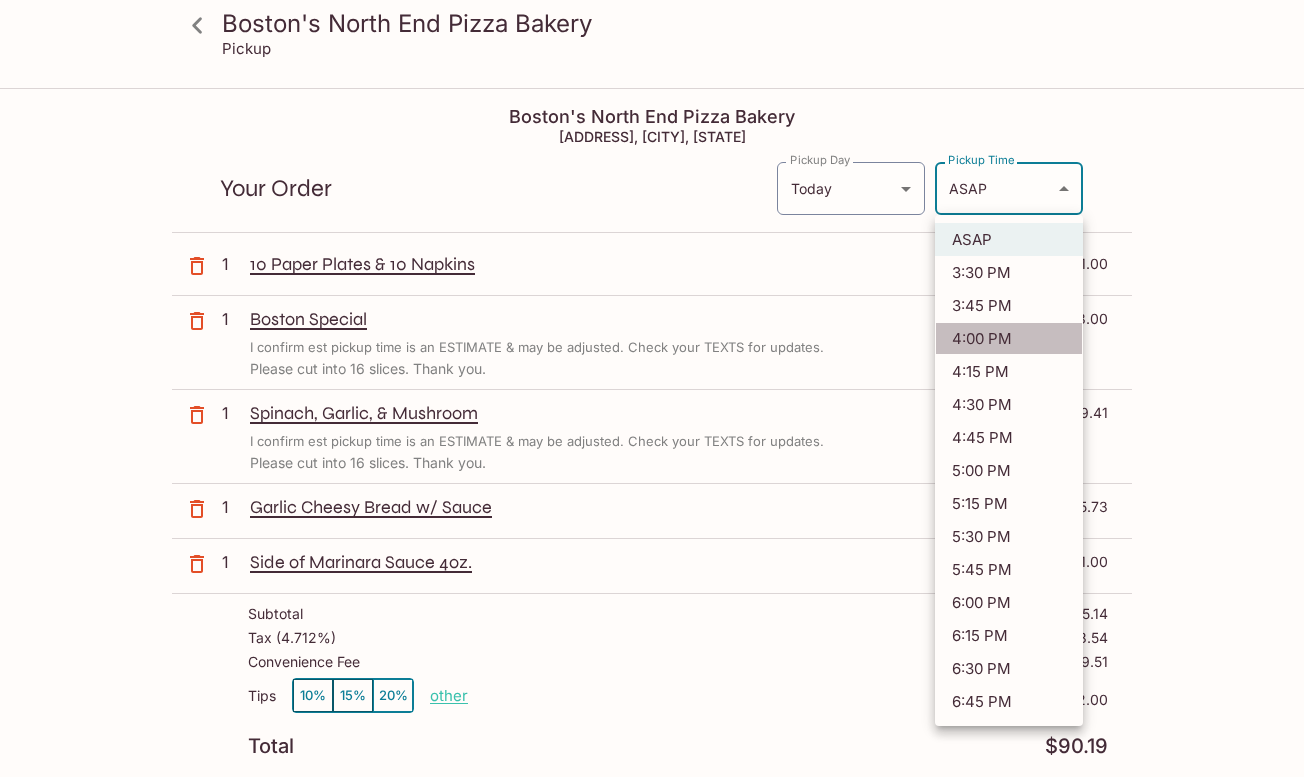 click on "4:00 PM" at bounding box center (1009, 338) 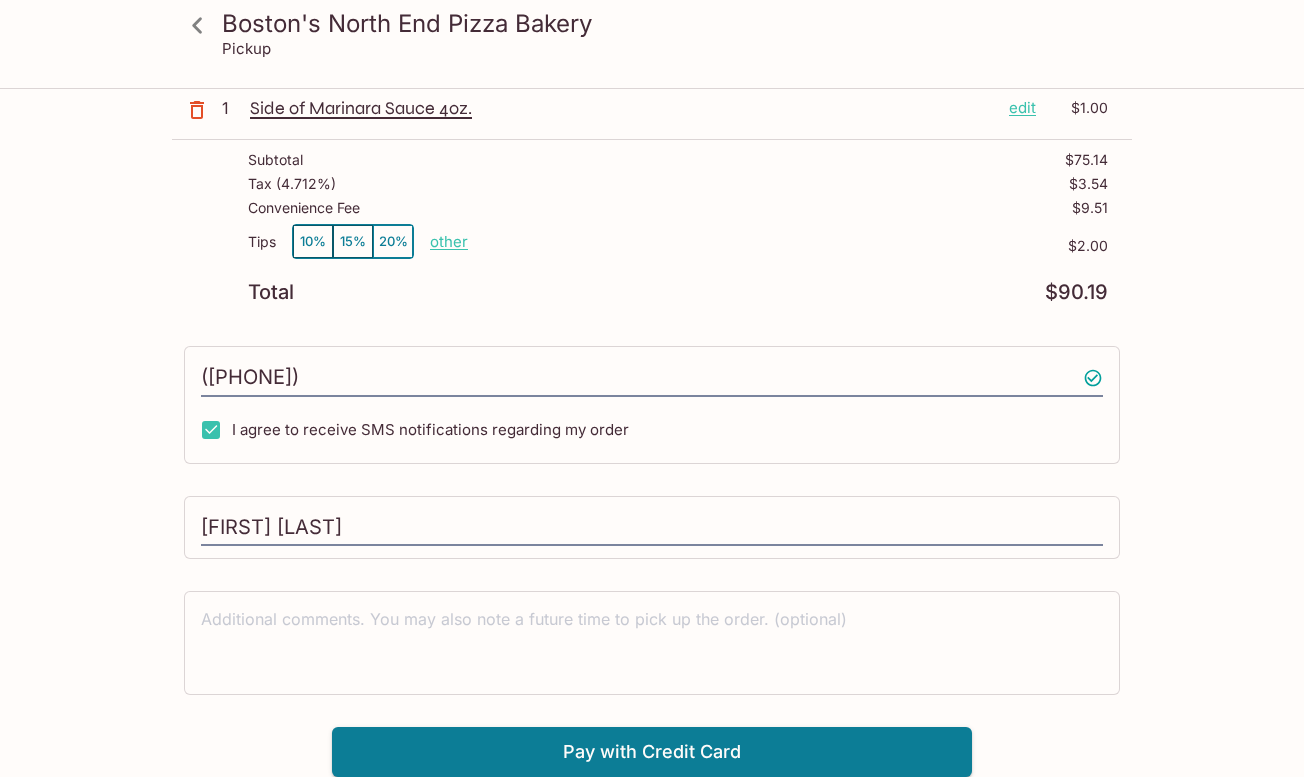 scroll, scrollTop: 453, scrollLeft: 0, axis: vertical 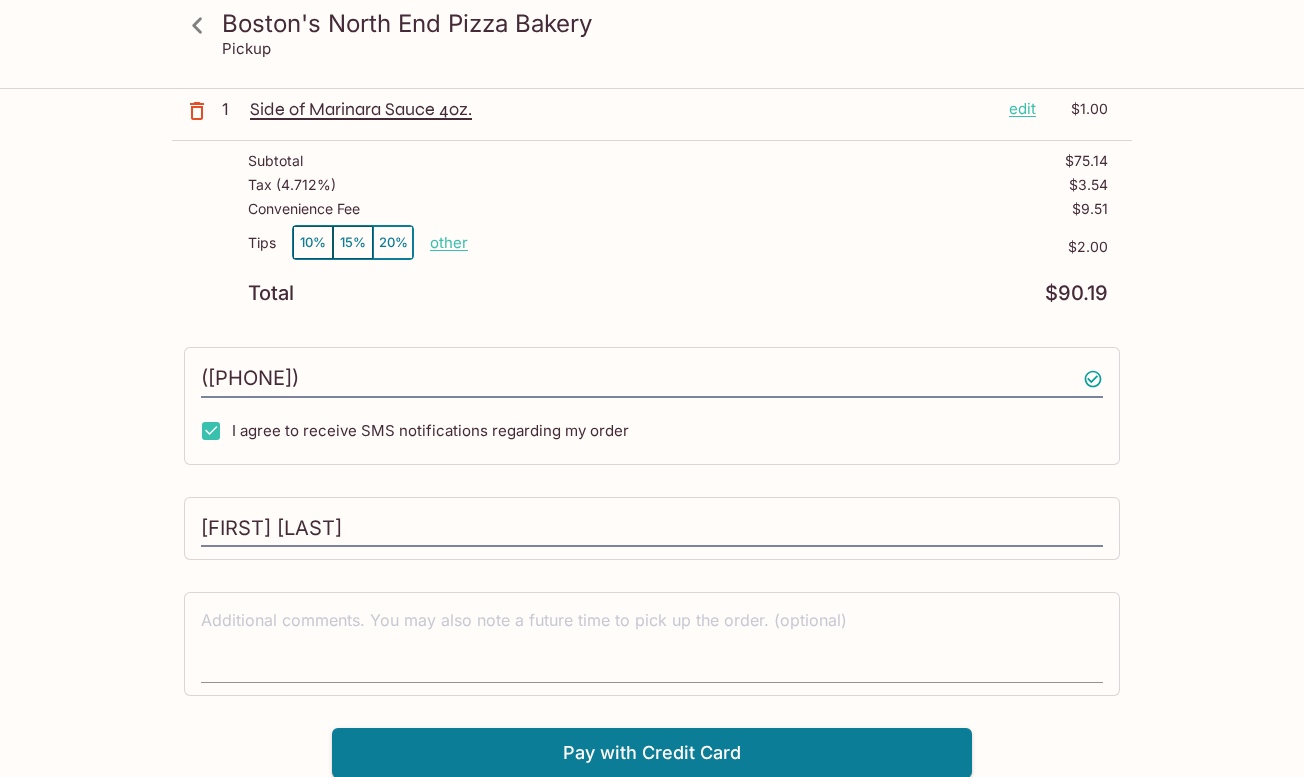 click at bounding box center [652, 643] 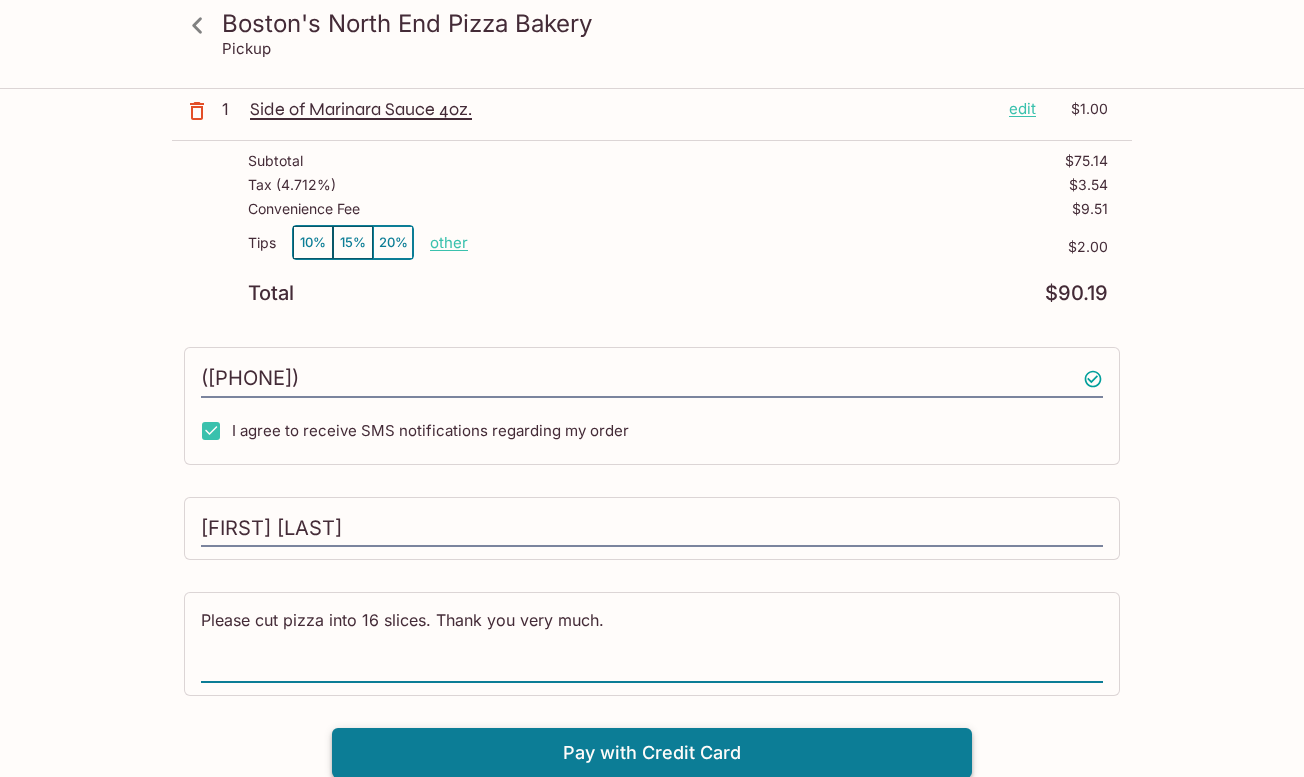 type on "Please cut pizza into 16 slices. Thank you very much." 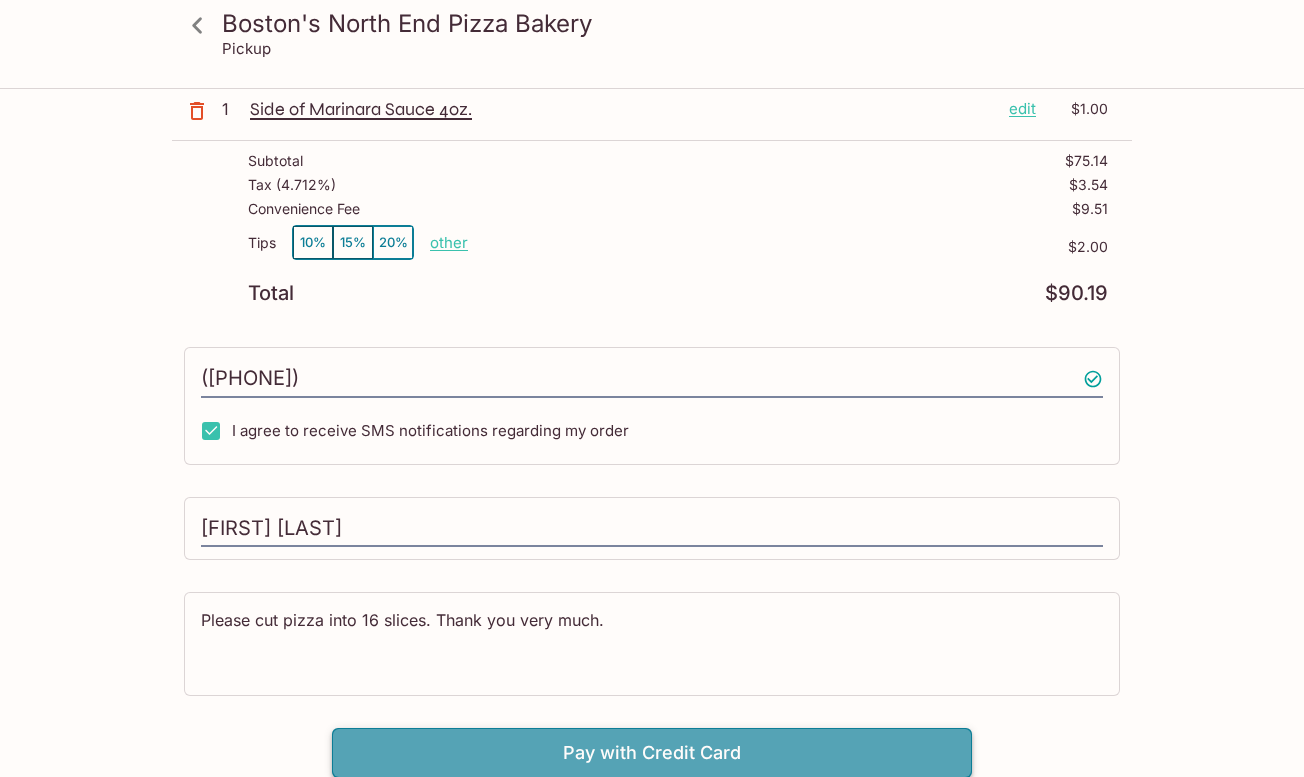 click on "Pay with Credit Card" at bounding box center [652, 753] 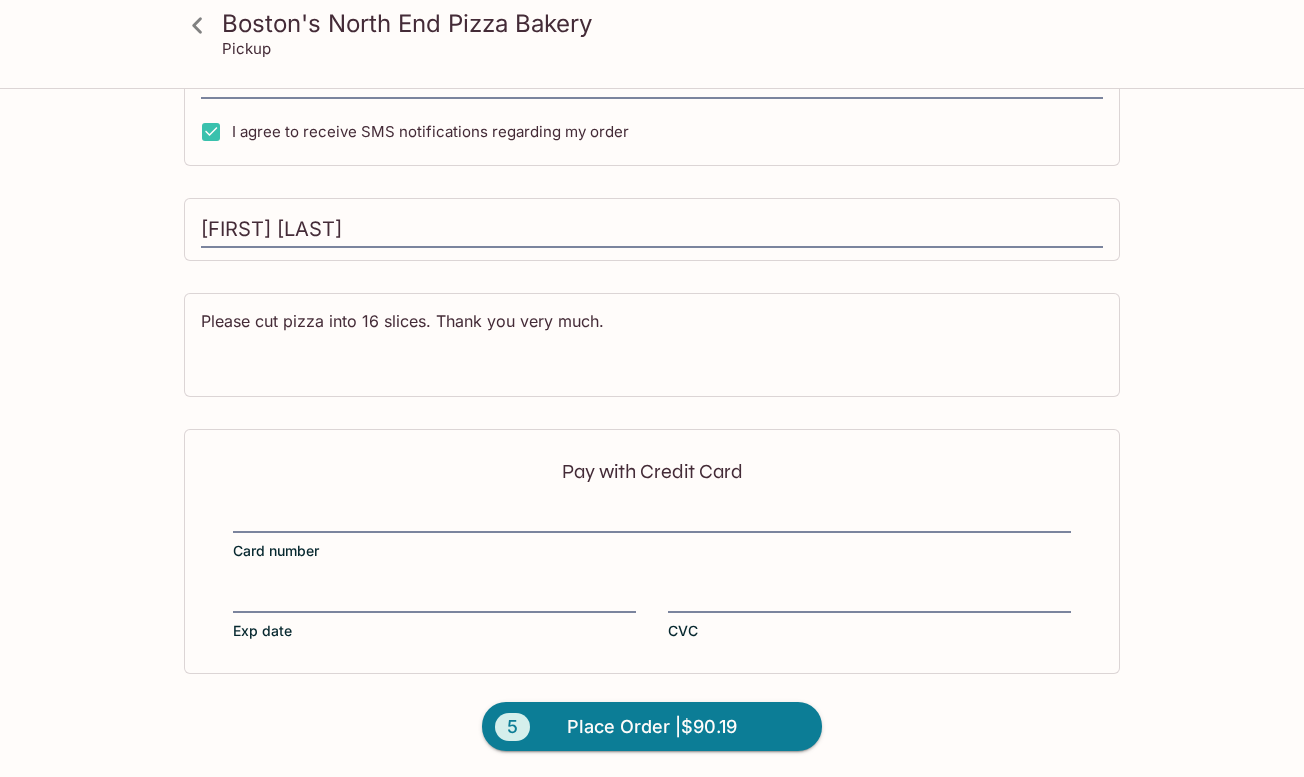 scroll, scrollTop: 753, scrollLeft: 0, axis: vertical 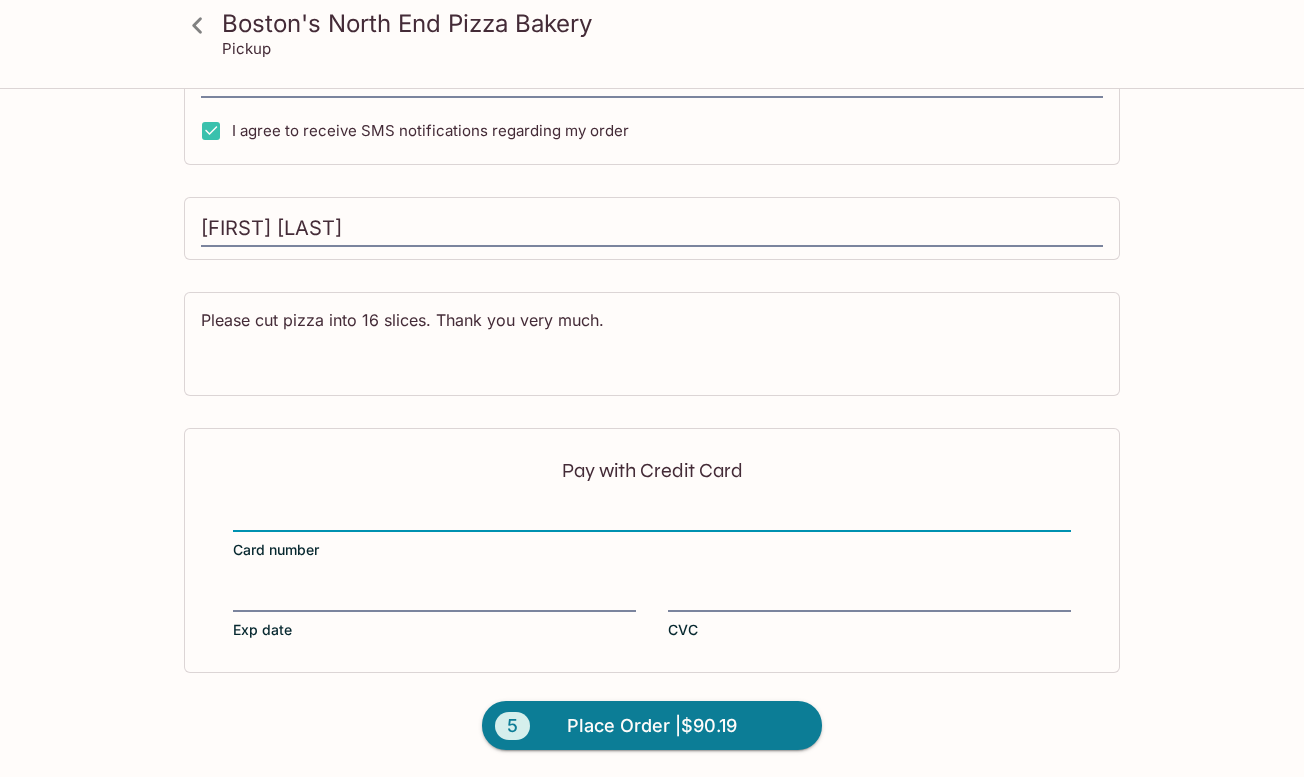 click on "Pay with Credit Card Card number Exp date CVC" at bounding box center (652, 550) 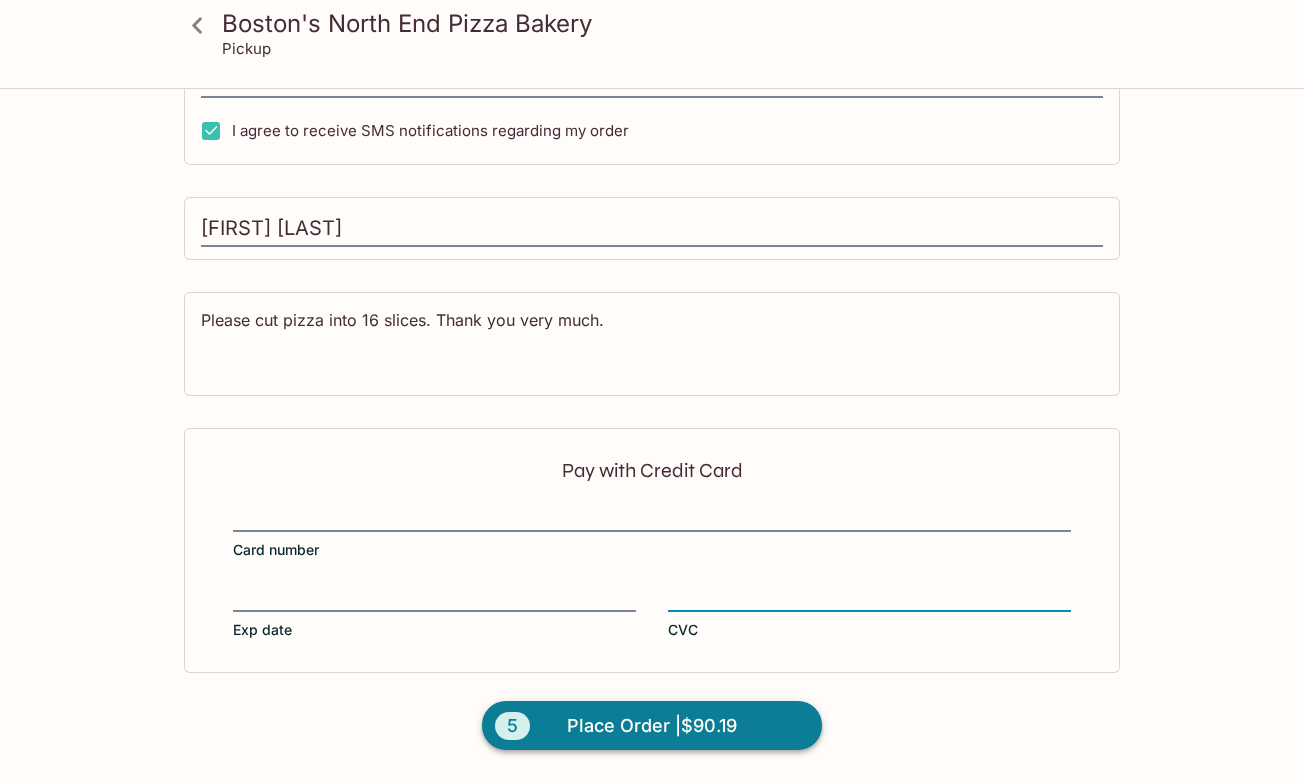 click on "Place Order |  $90.19" at bounding box center (652, 726) 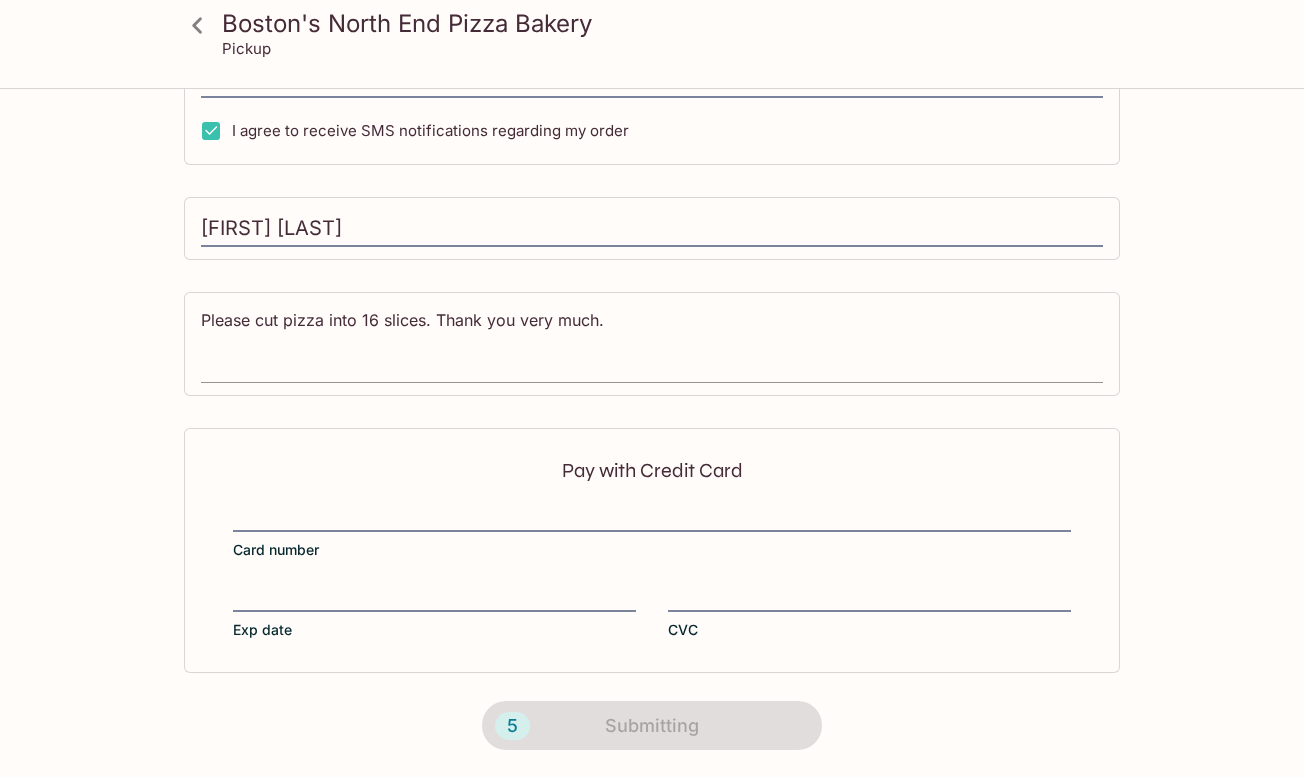 scroll, scrollTop: 384, scrollLeft: 0, axis: vertical 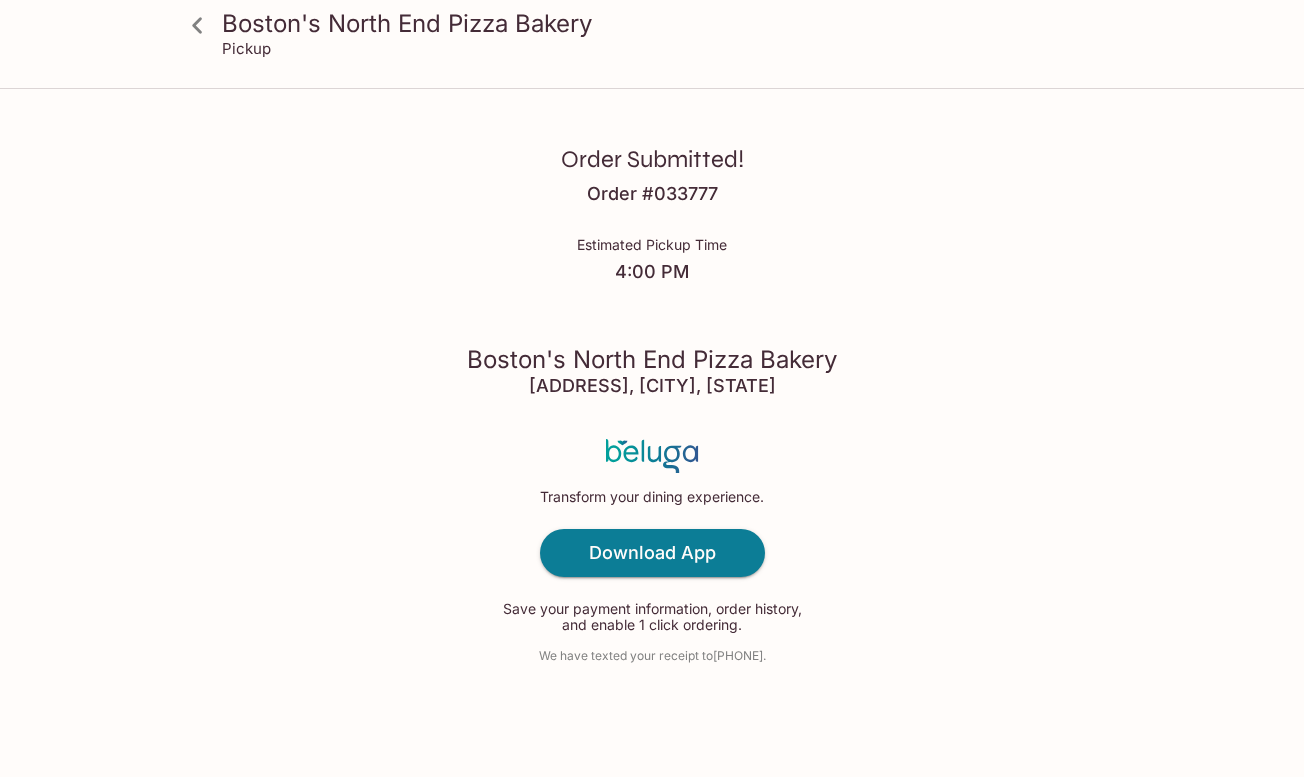 click 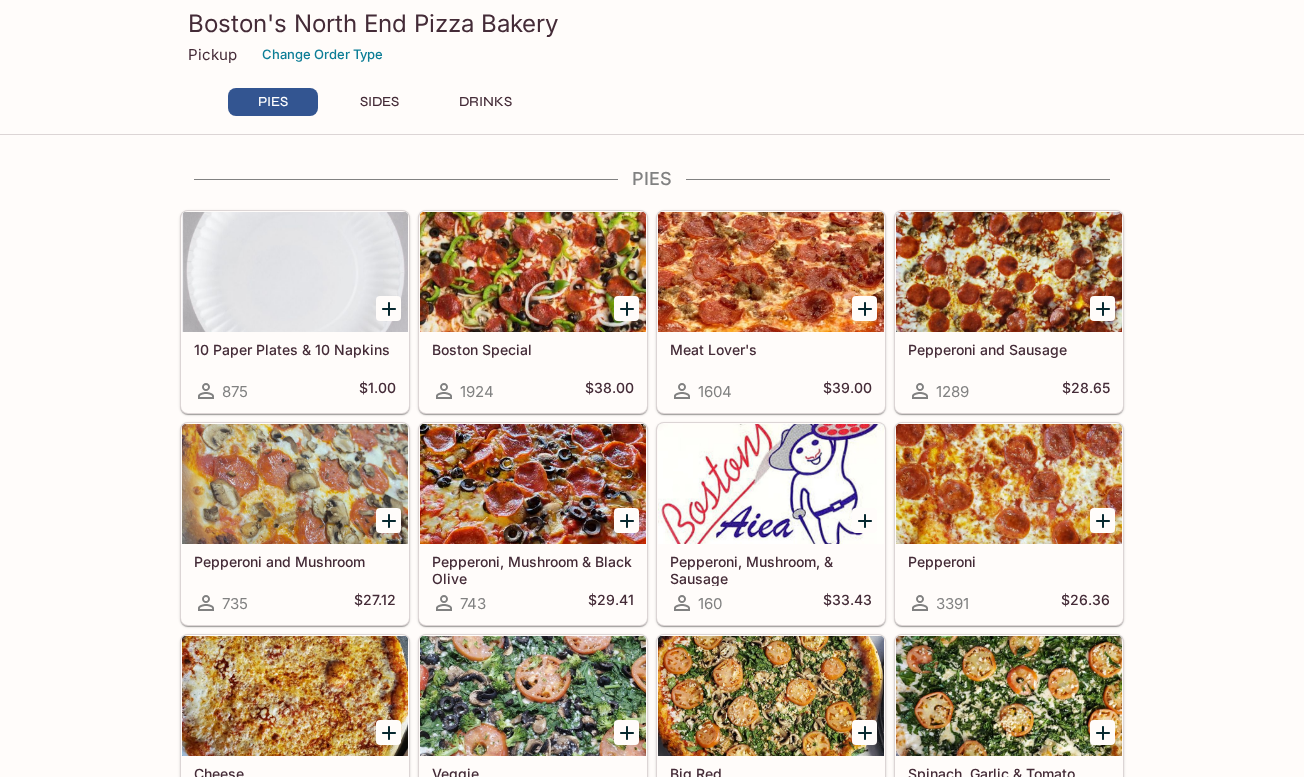 scroll, scrollTop: 0, scrollLeft: 0, axis: both 